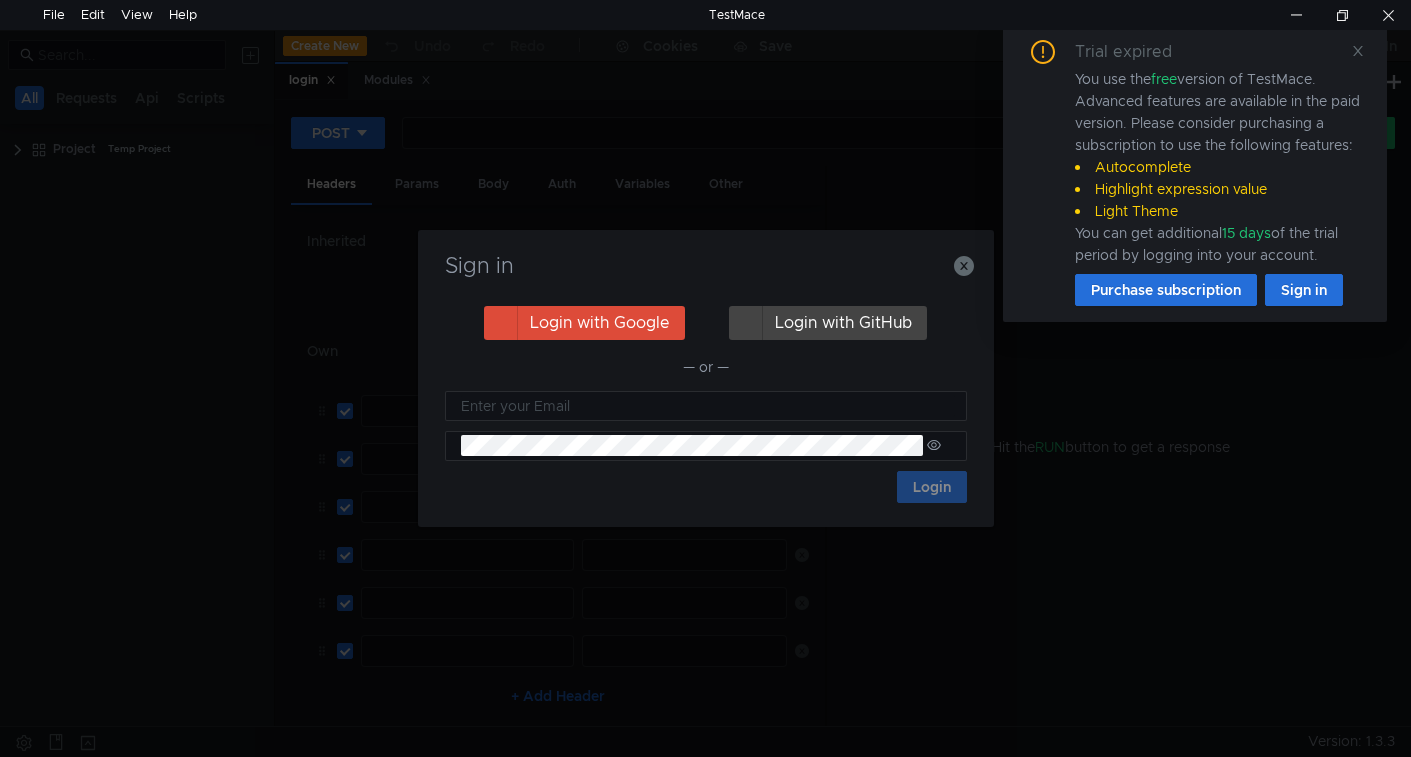 scroll, scrollTop: 0, scrollLeft: 0, axis: both 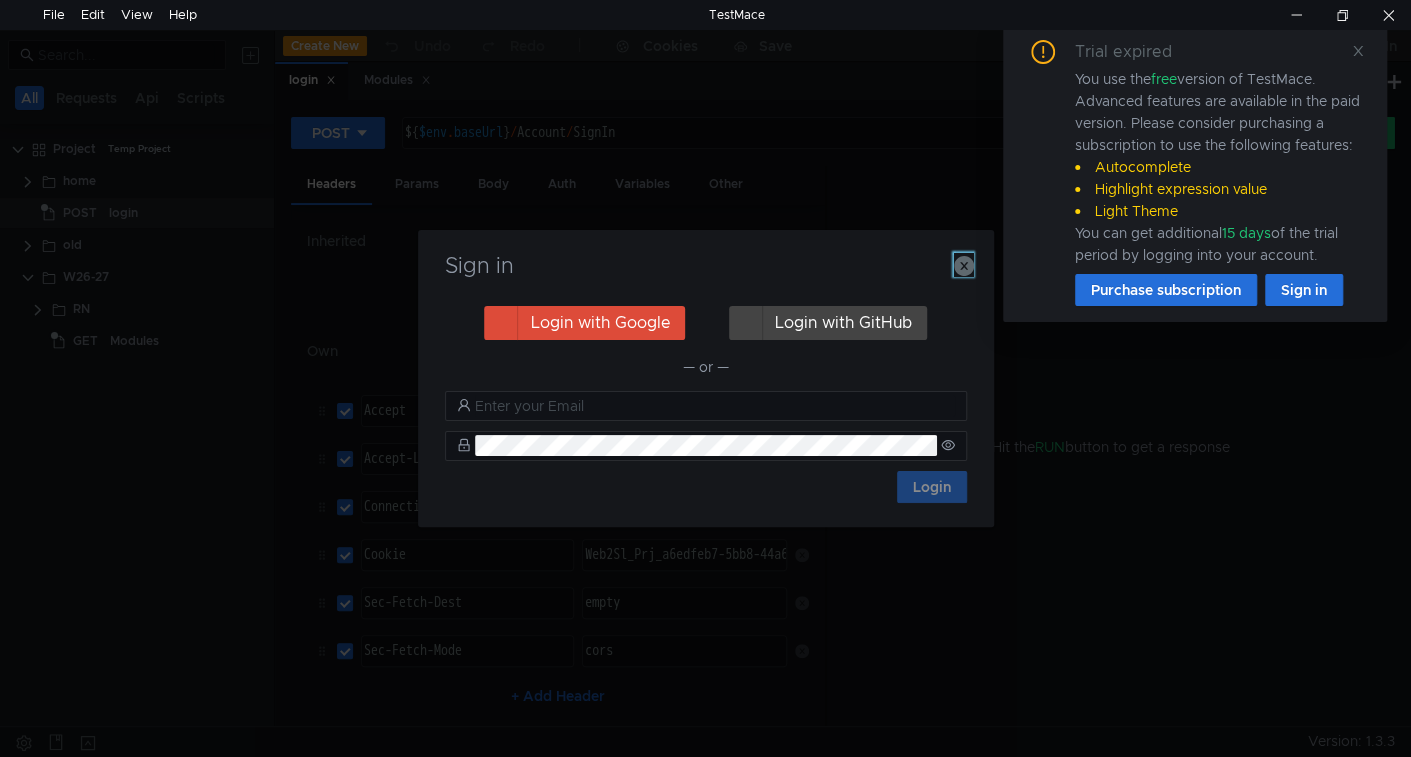 click at bounding box center [964, 266] 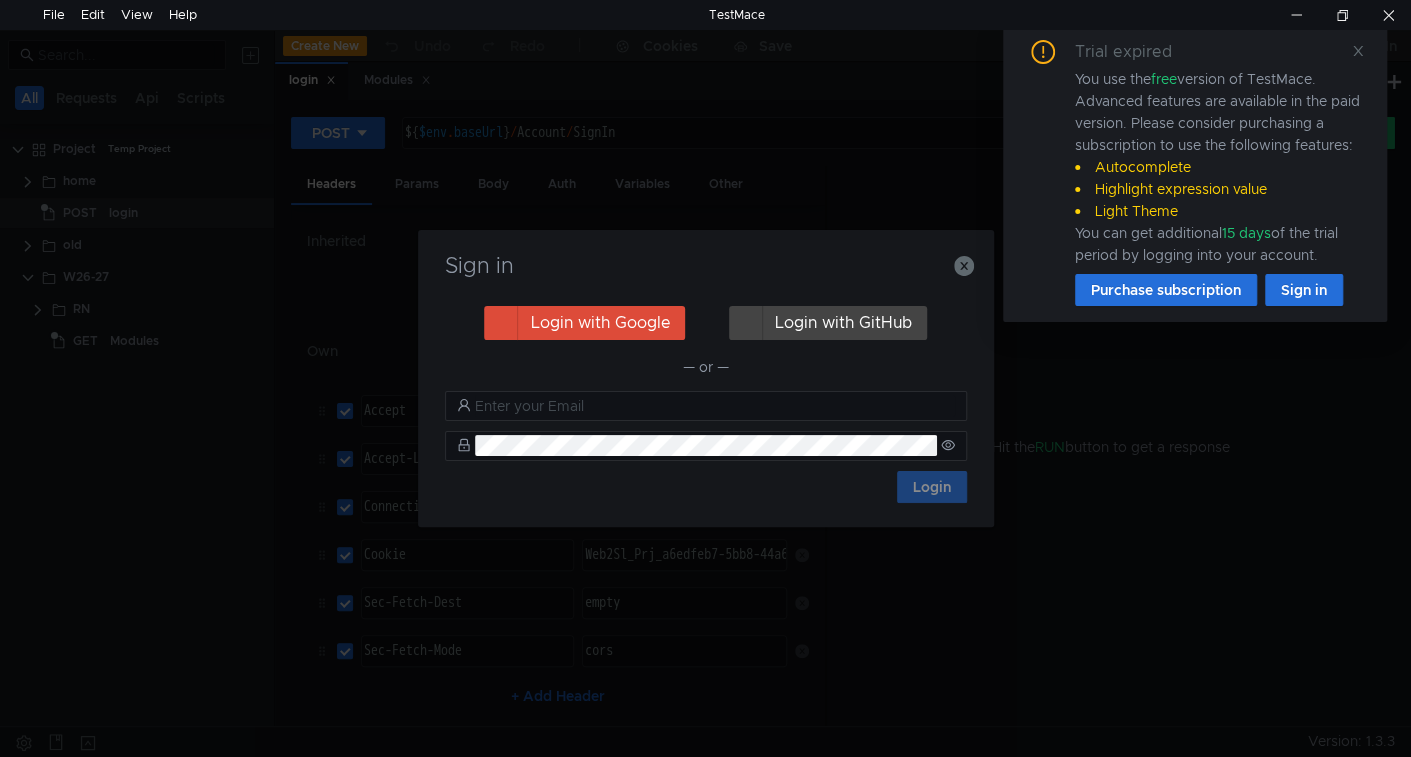scroll, scrollTop: 0, scrollLeft: 0, axis: both 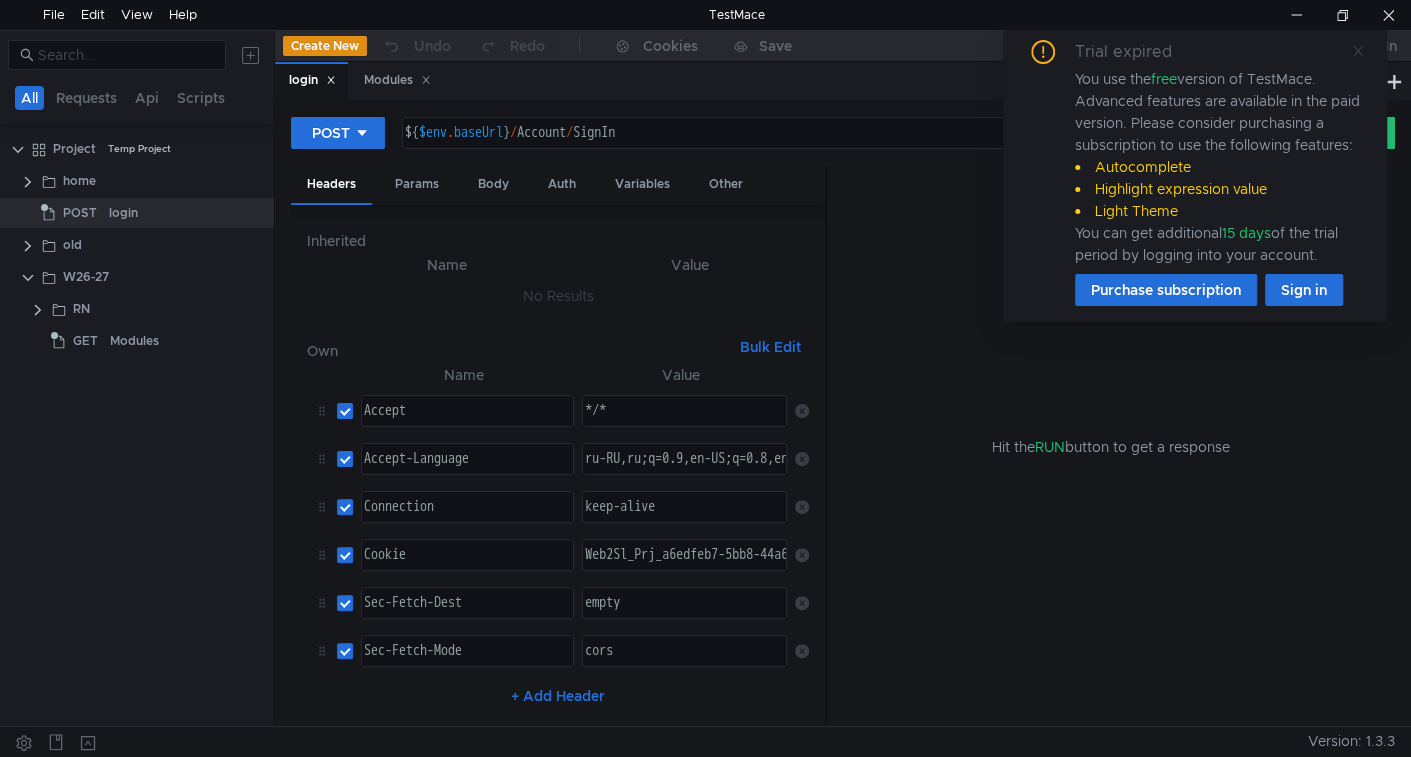 click at bounding box center (1358, 51) 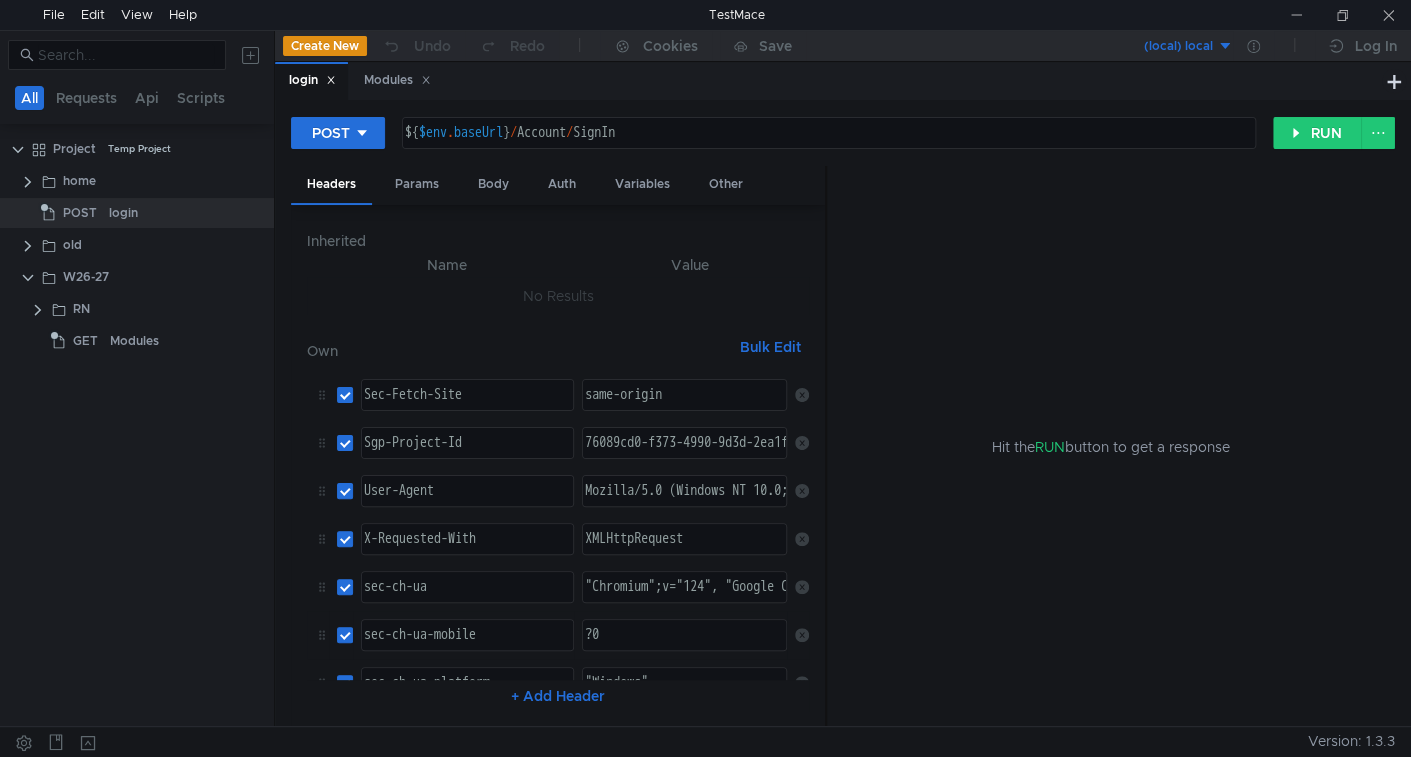 scroll, scrollTop: 304, scrollLeft: 0, axis: vertical 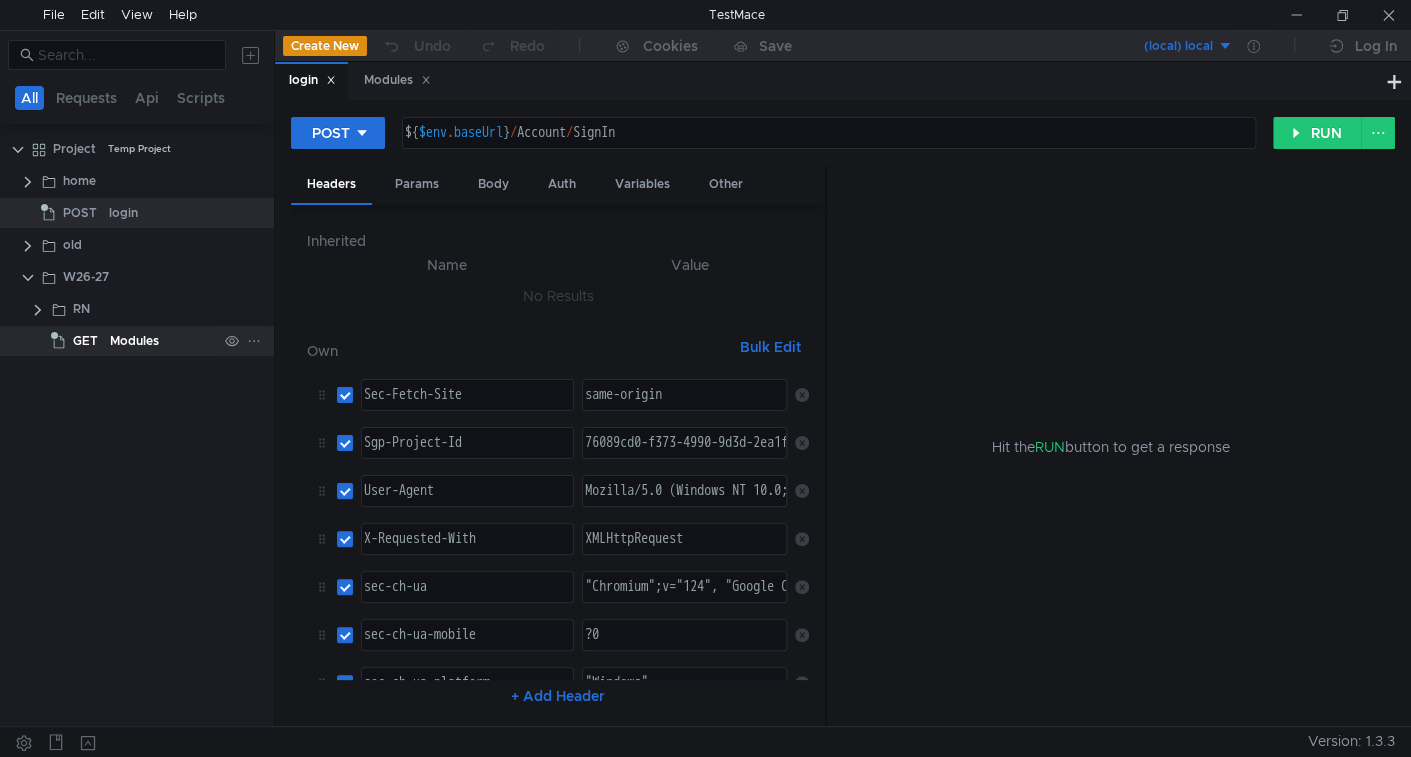 click on "Modules" at bounding box center (134, 341) 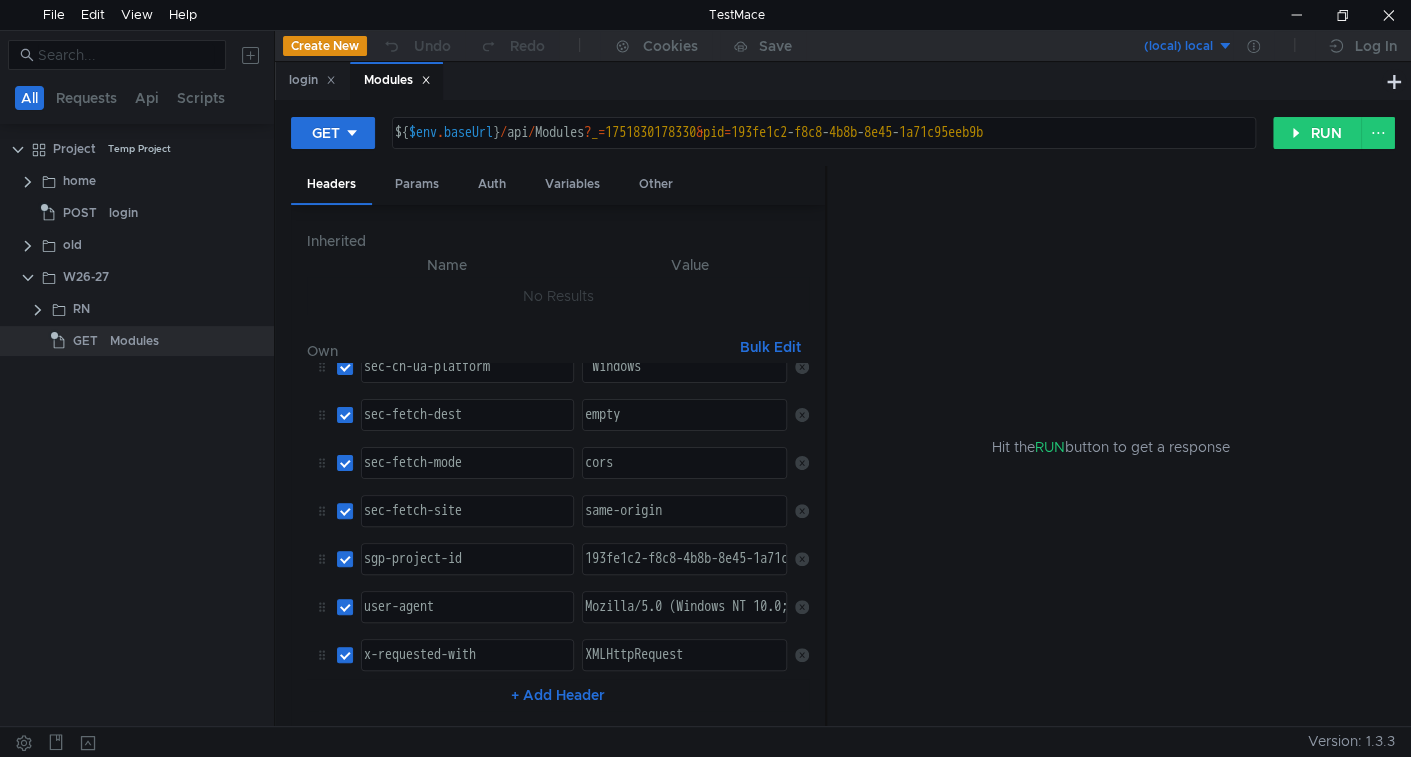 scroll, scrollTop: 341, scrollLeft: 0, axis: vertical 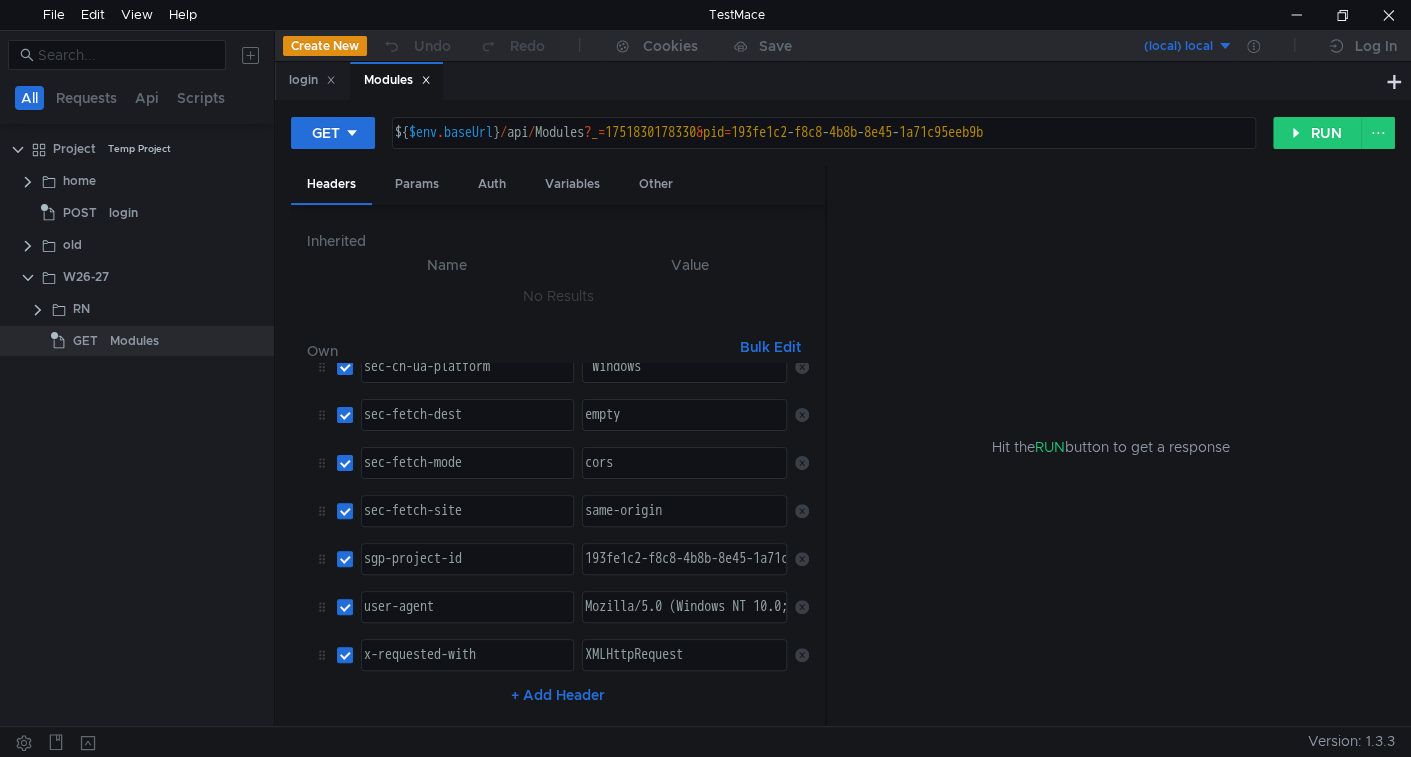 click on "Bulk Edit" at bounding box center (770, 347) 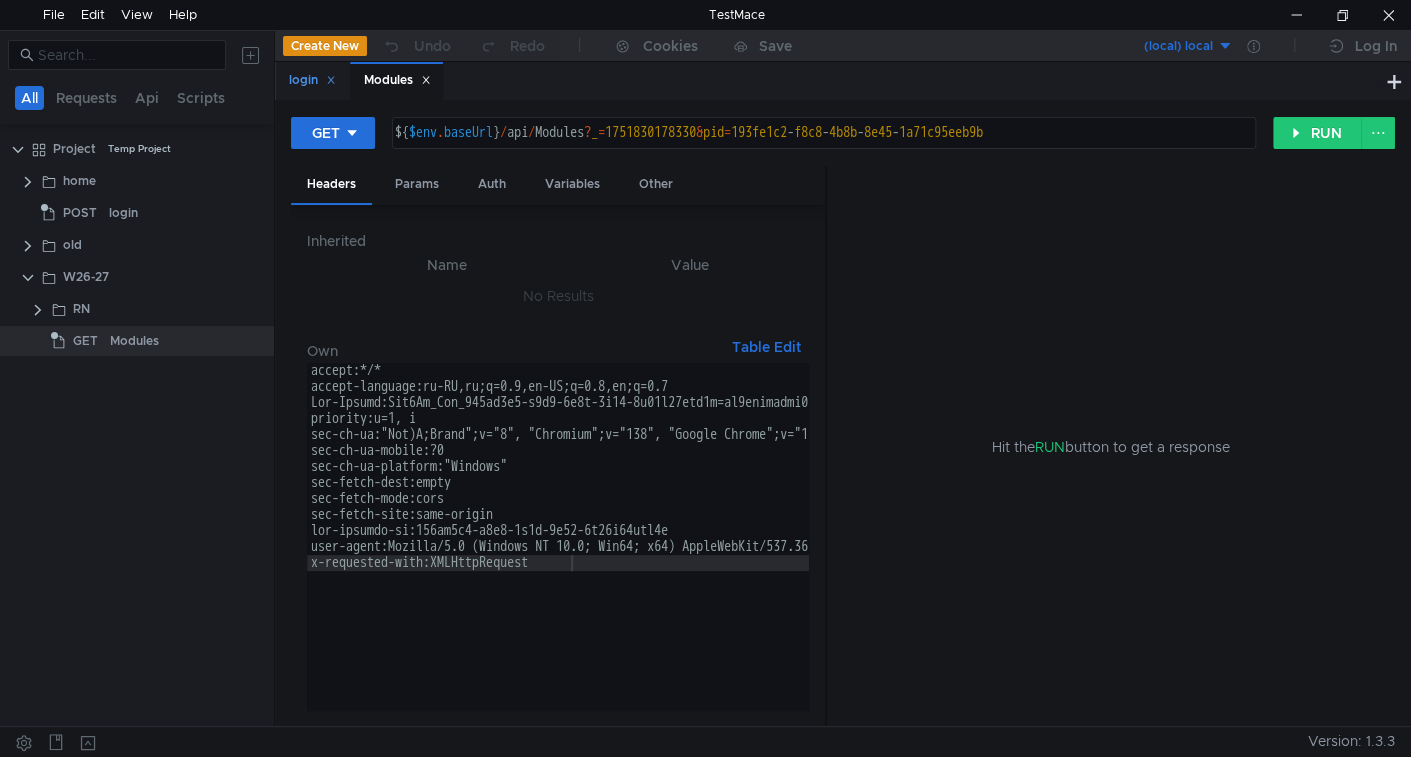 click on "login" at bounding box center (312, 80) 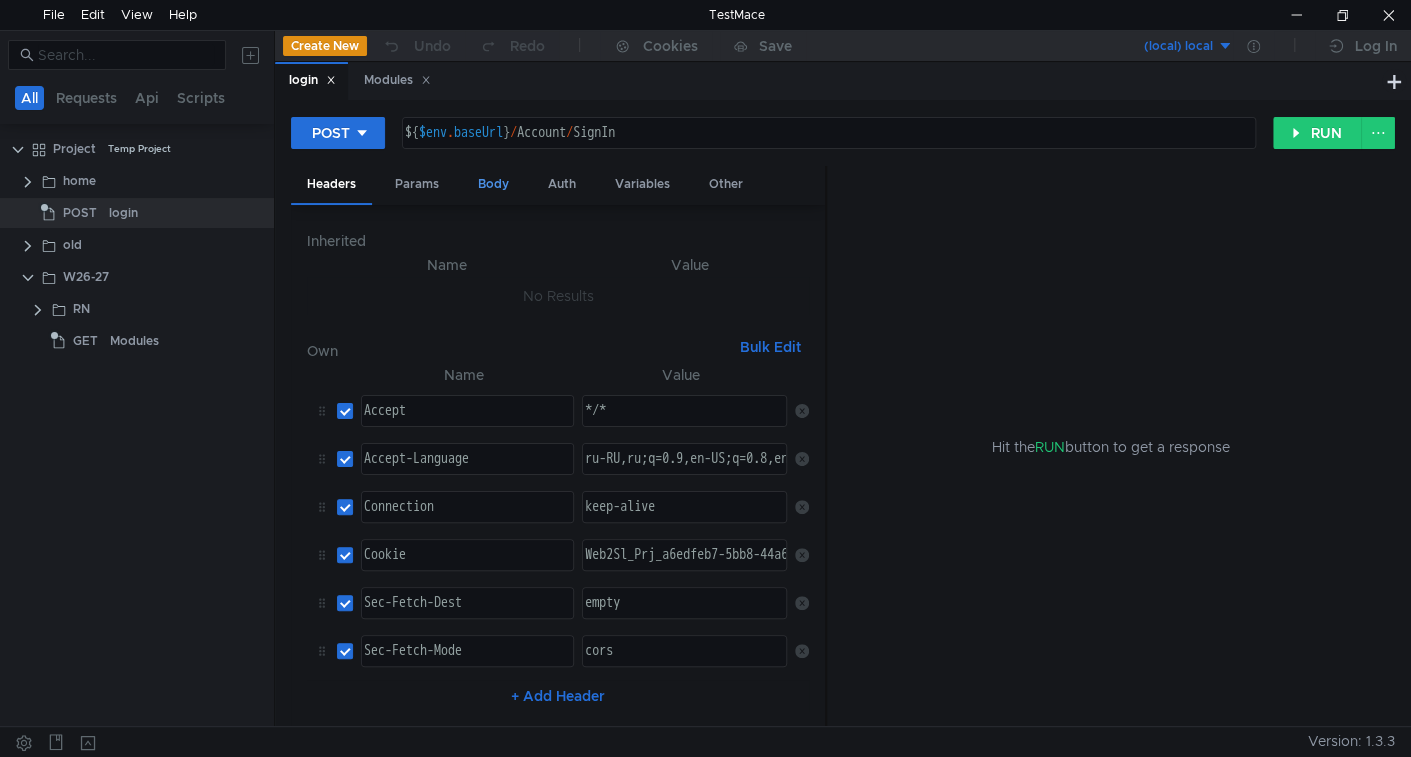 click on "Body" at bounding box center (493, 184) 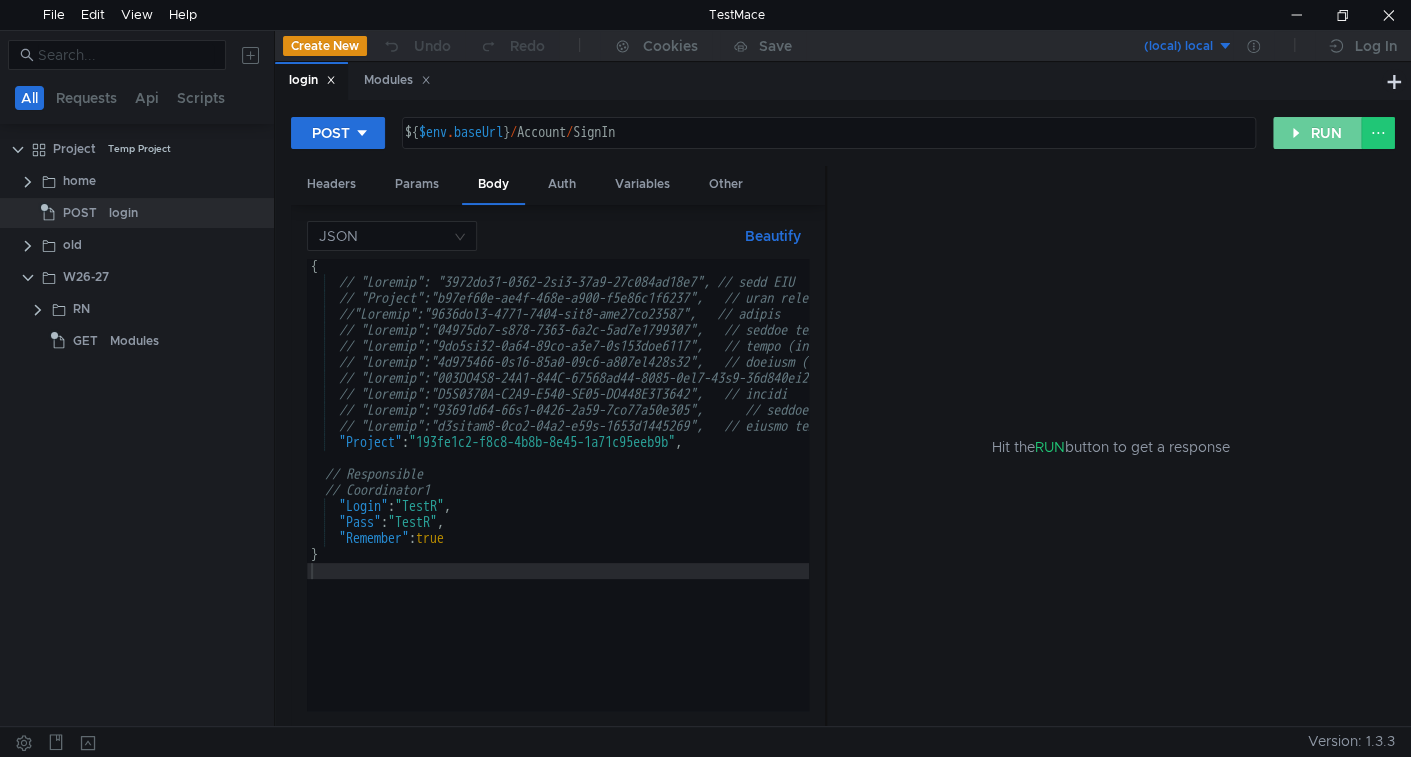 click on "RUN" at bounding box center (1317, 133) 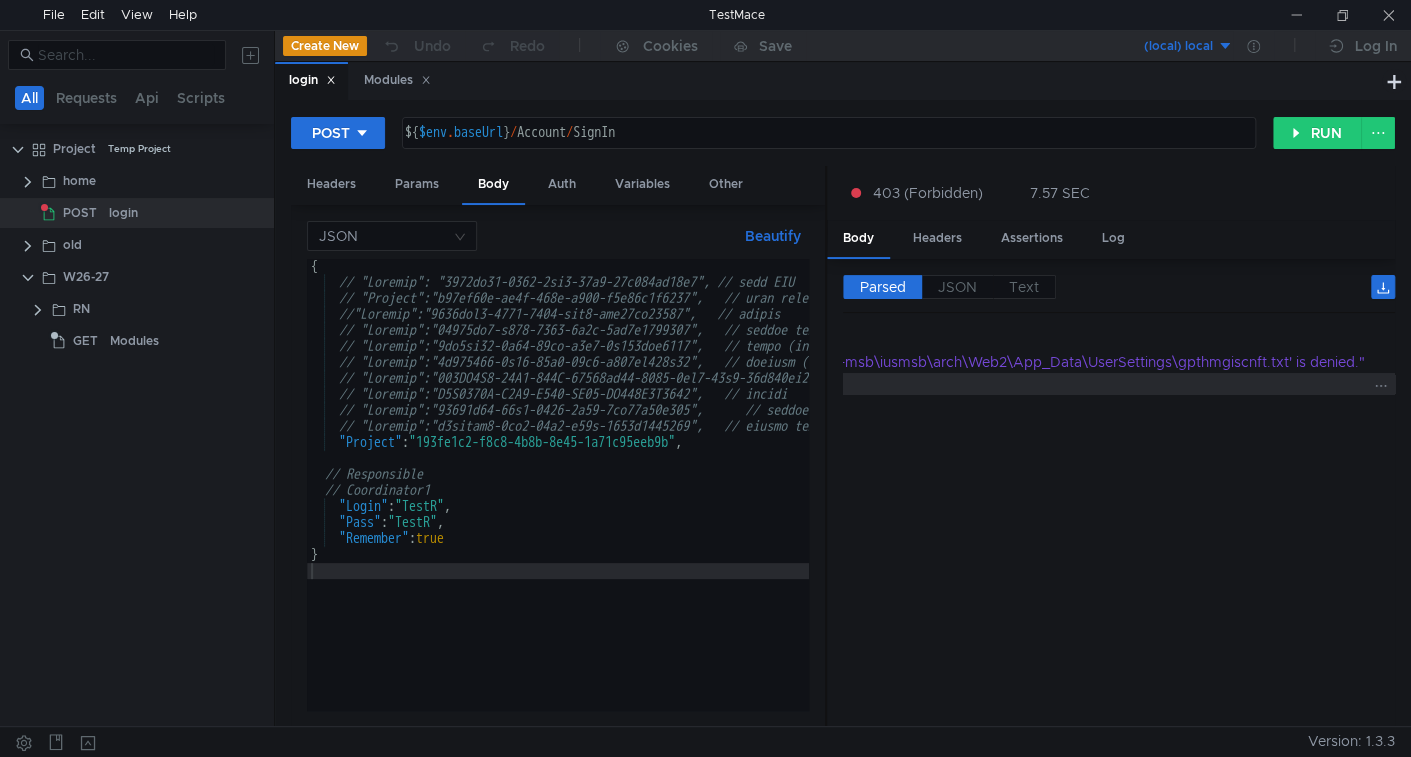 scroll, scrollTop: 0, scrollLeft: 0, axis: both 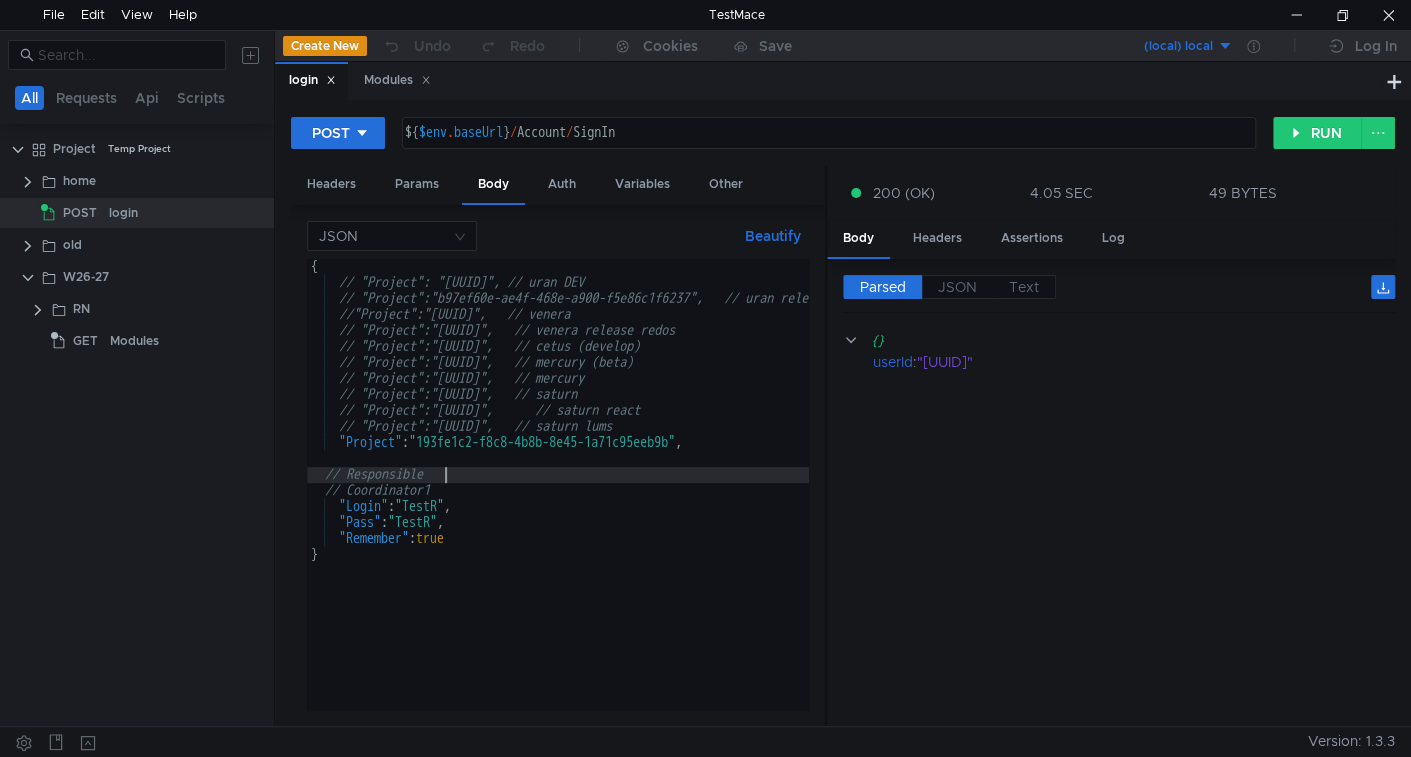 click on "{       // "Project": "[UUID]", // uran DEV       // "Project":"[UUID]",   // uran release       //"Project":"[UUID]",   // venera       // "Project":"[UUID]",   // venera release redos       // "Project":"[UUID]",   // cetus (develop)       // "Project":"[UUID]",   // mercury (beta)       // "Project":"[UUID]",   // mercury       // "Project":"[UUID]",   // saturn       // "Project":"[UUID]",      // saturn react       // "Project":"[UUID]",   // saturn lums       "Project" : "[UUID]" ,       // Responsible    // Coordinator1       "Login" :  "[USERNAME]" ,       "Pass" :  "[PASSWORD]" ,       "Remember" :  true }" at bounding box center (752, 500) 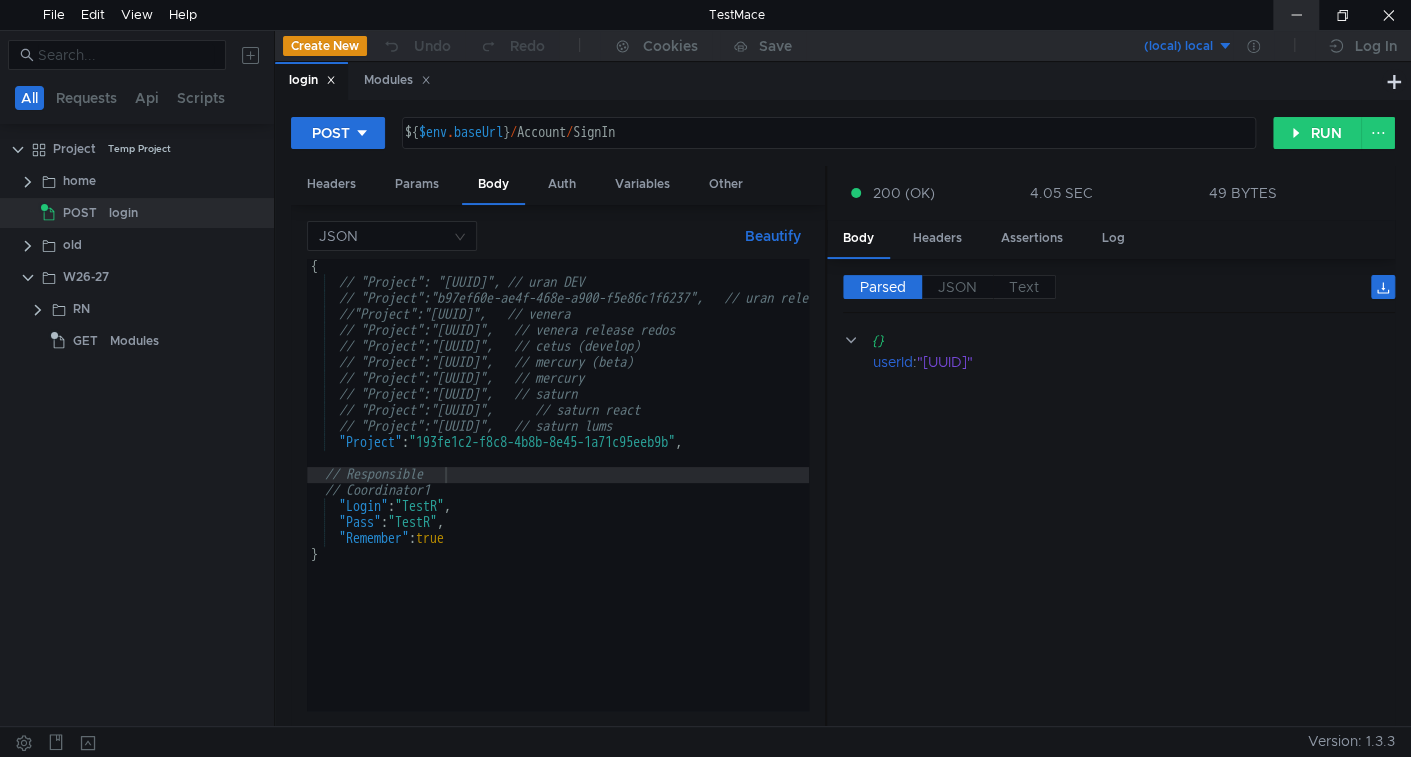 click at bounding box center (1296, 15) 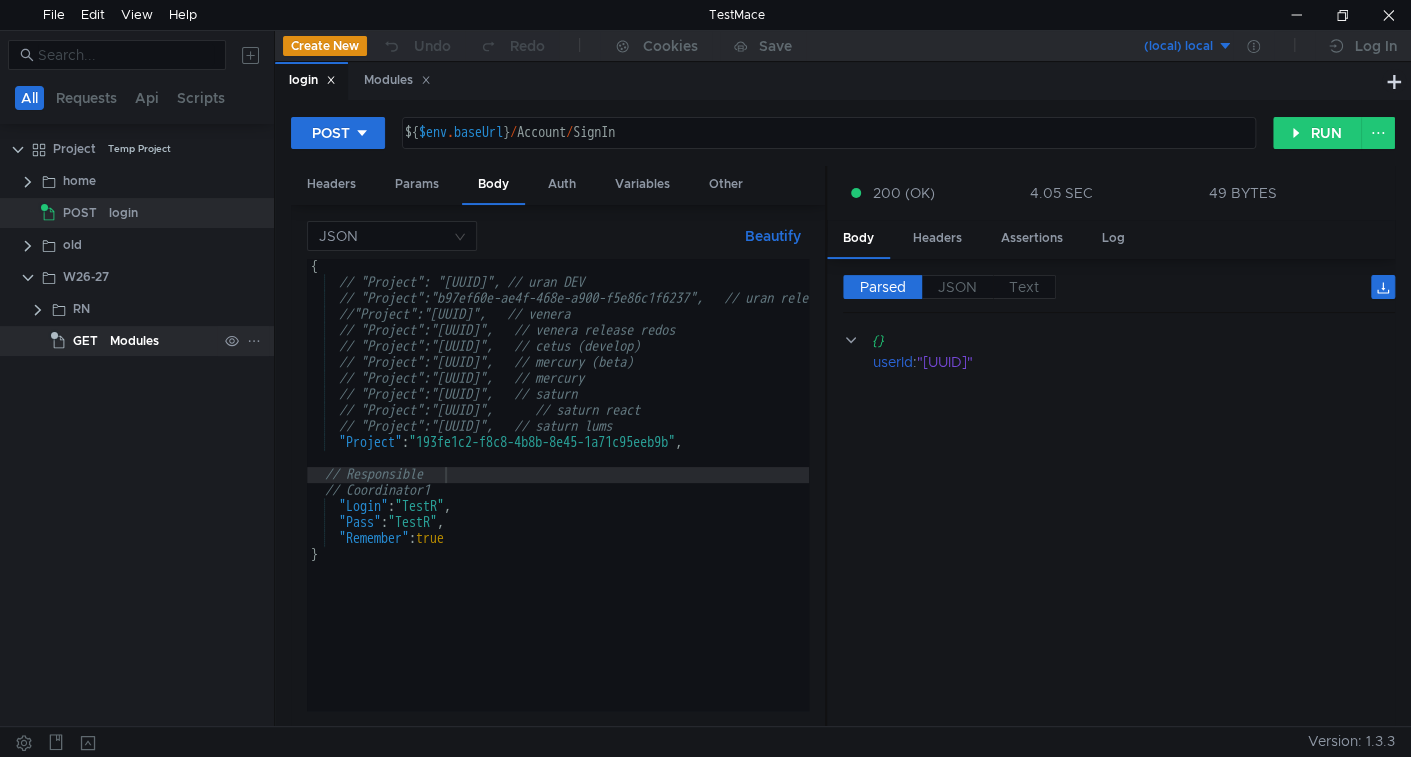 click on "Modules" at bounding box center (134, 341) 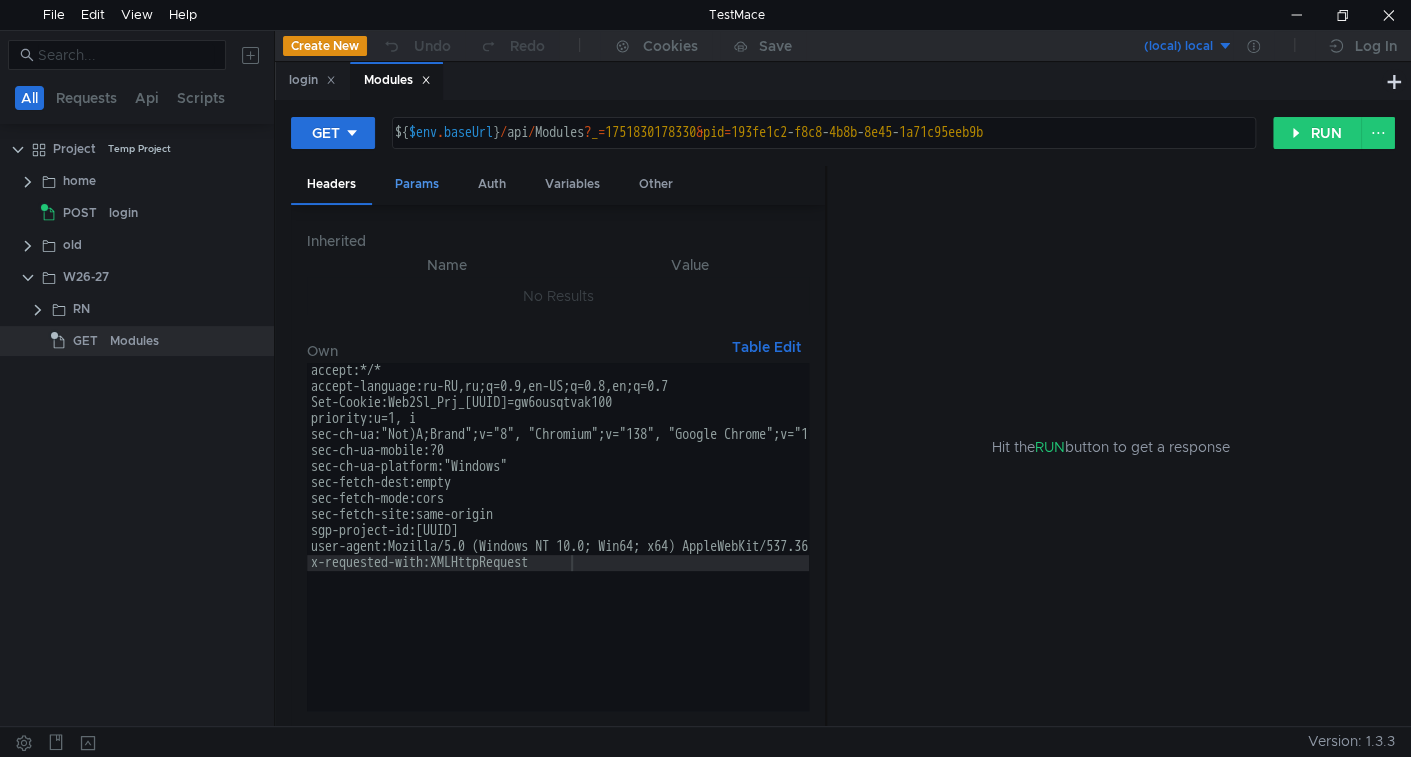 click on "Params" at bounding box center (417, 184) 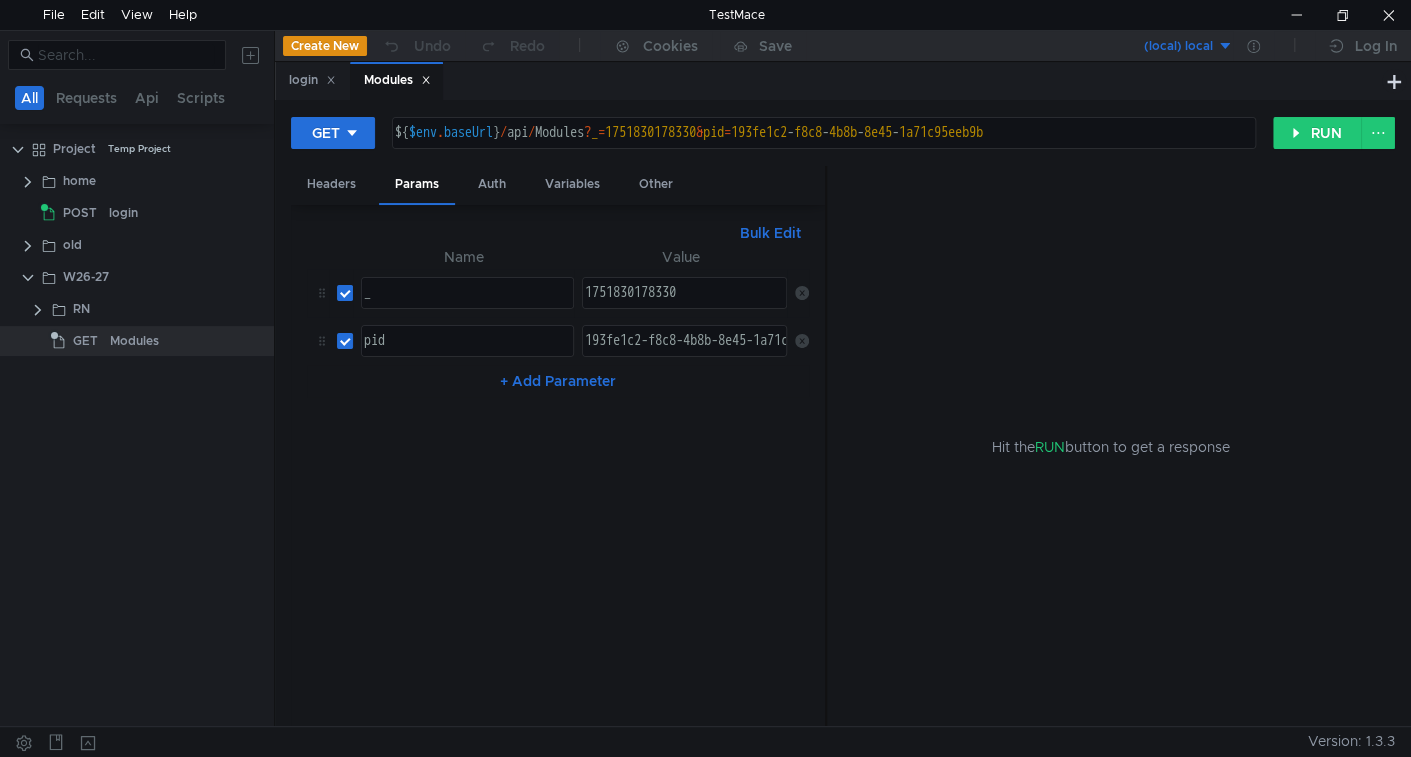 click at bounding box center (802, 293) 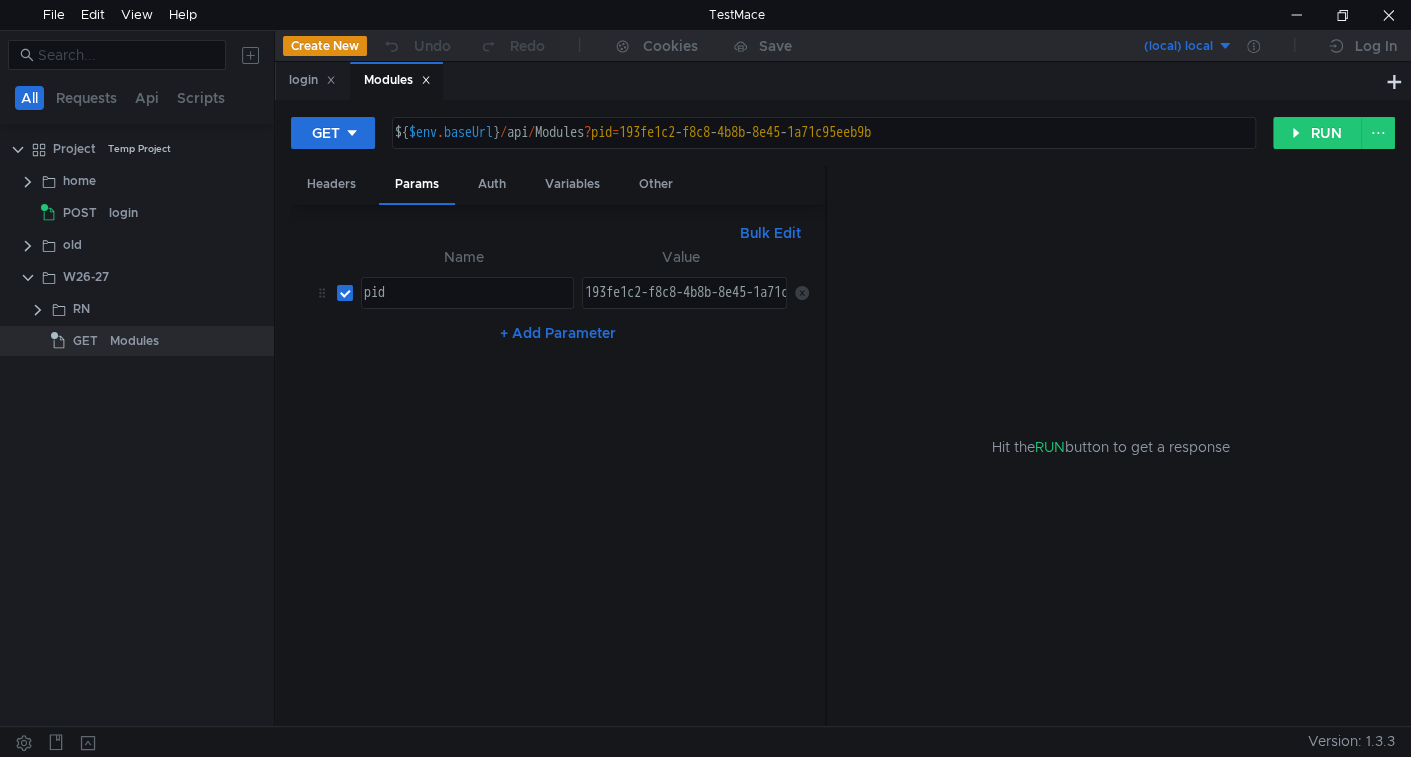 click at bounding box center [802, 293] 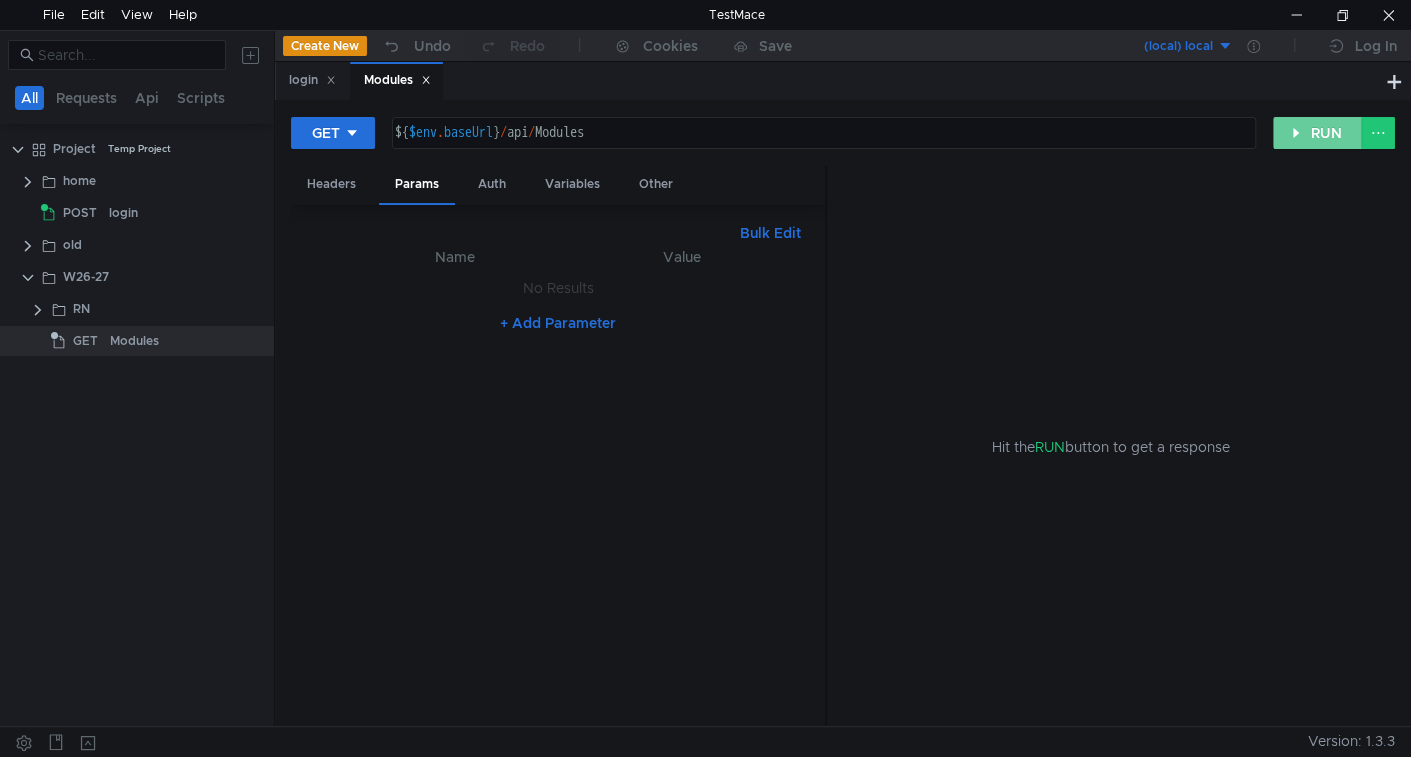 click on "RUN" at bounding box center (1317, 133) 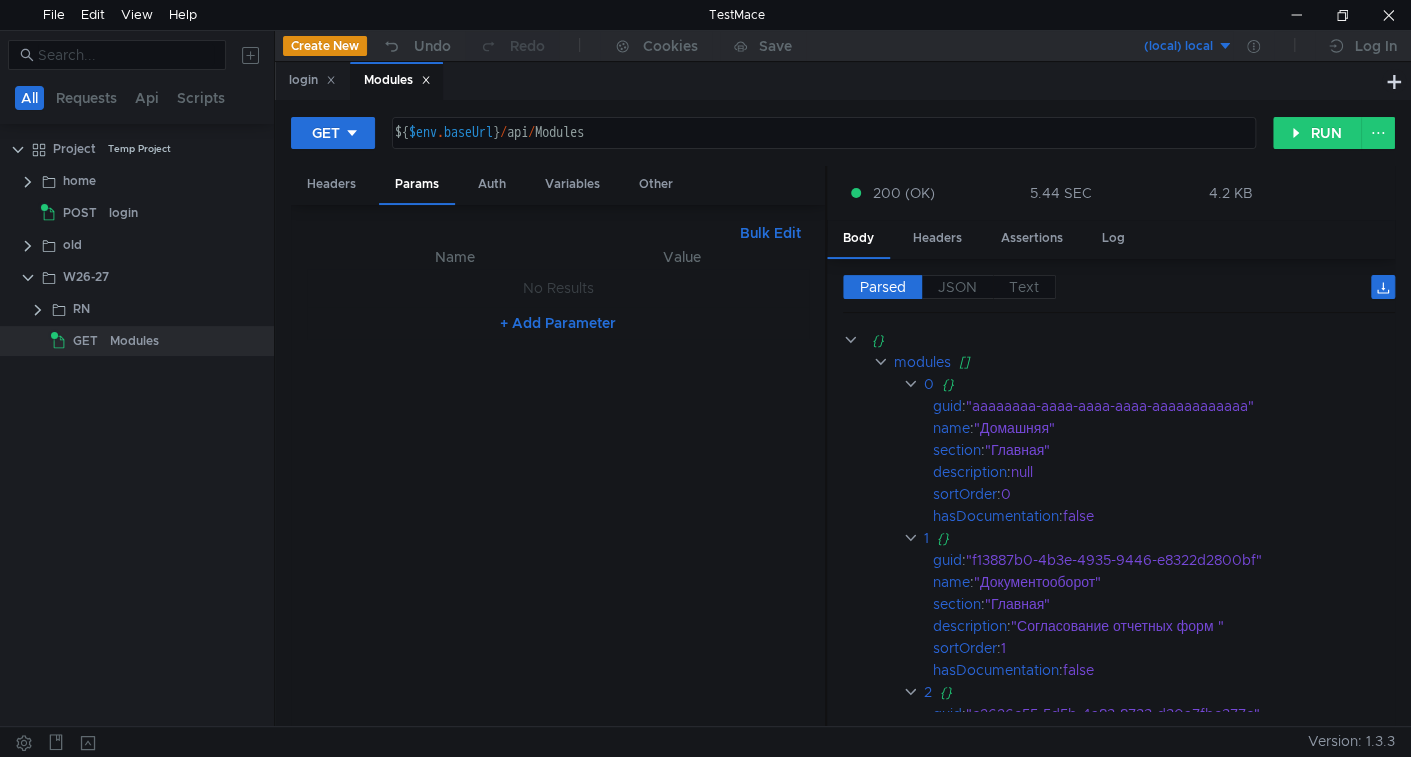 click on "Project  Temp Project
home
POST  login
old
W26-27
RN" at bounding box center [137, 429] 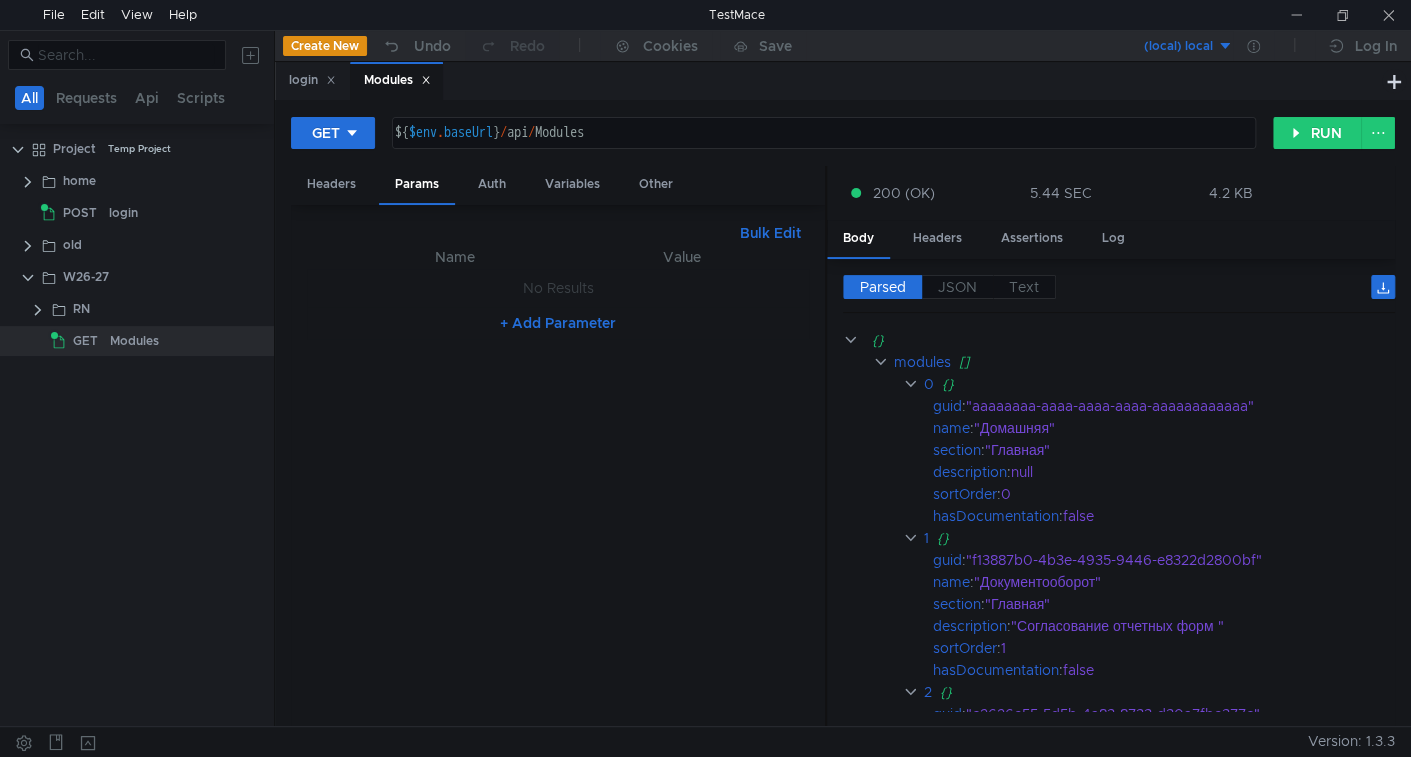 scroll, scrollTop: 0, scrollLeft: 0, axis: both 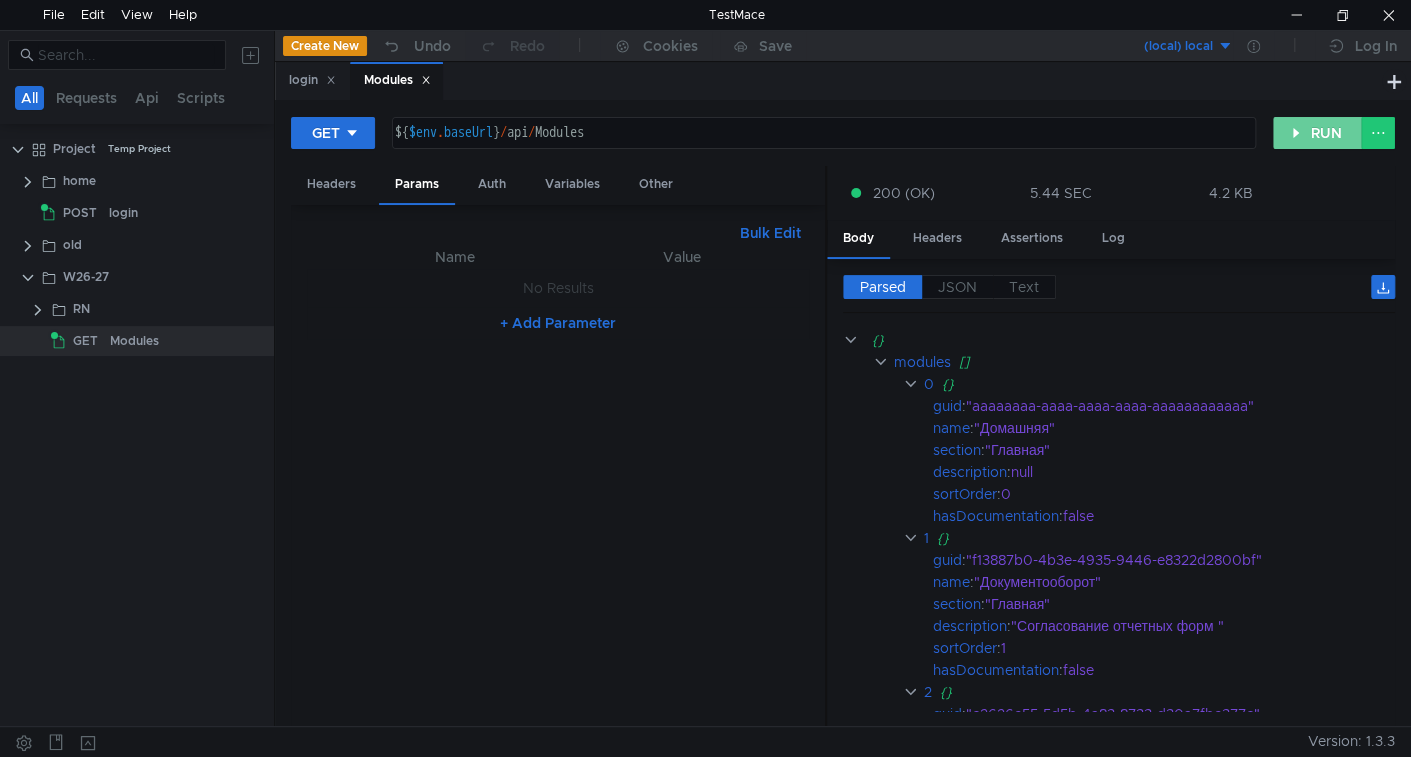 click on "RUN" at bounding box center (1317, 133) 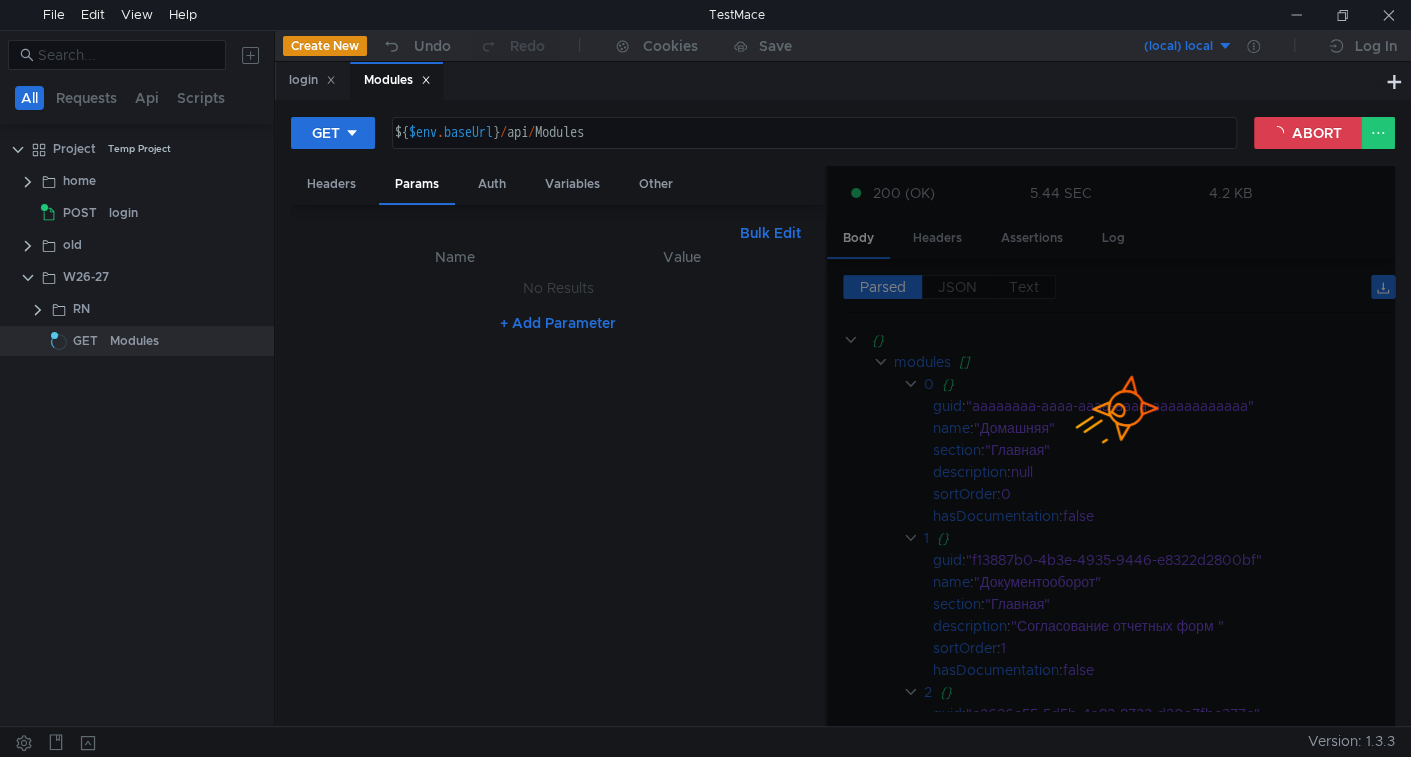 scroll, scrollTop: 0, scrollLeft: 0, axis: both 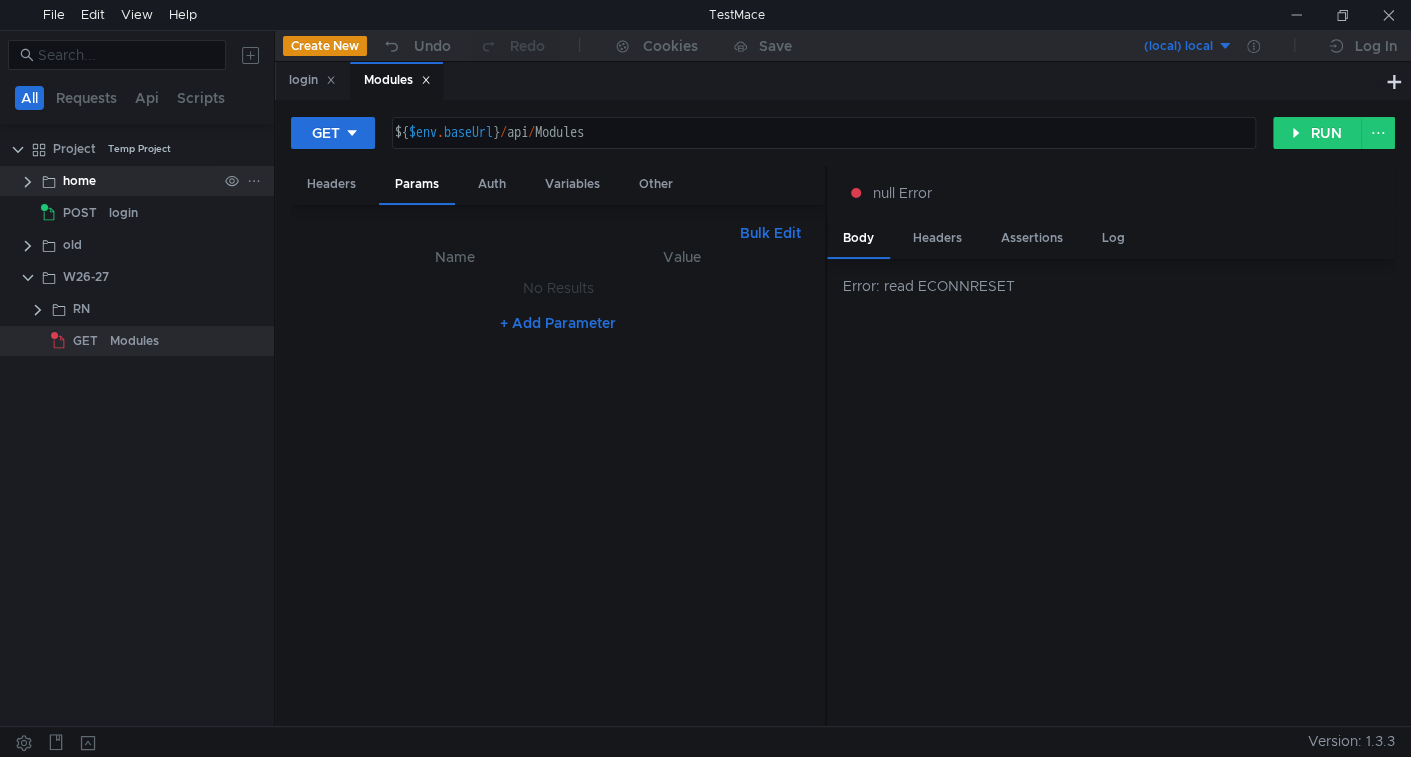 click at bounding box center [254, 181] 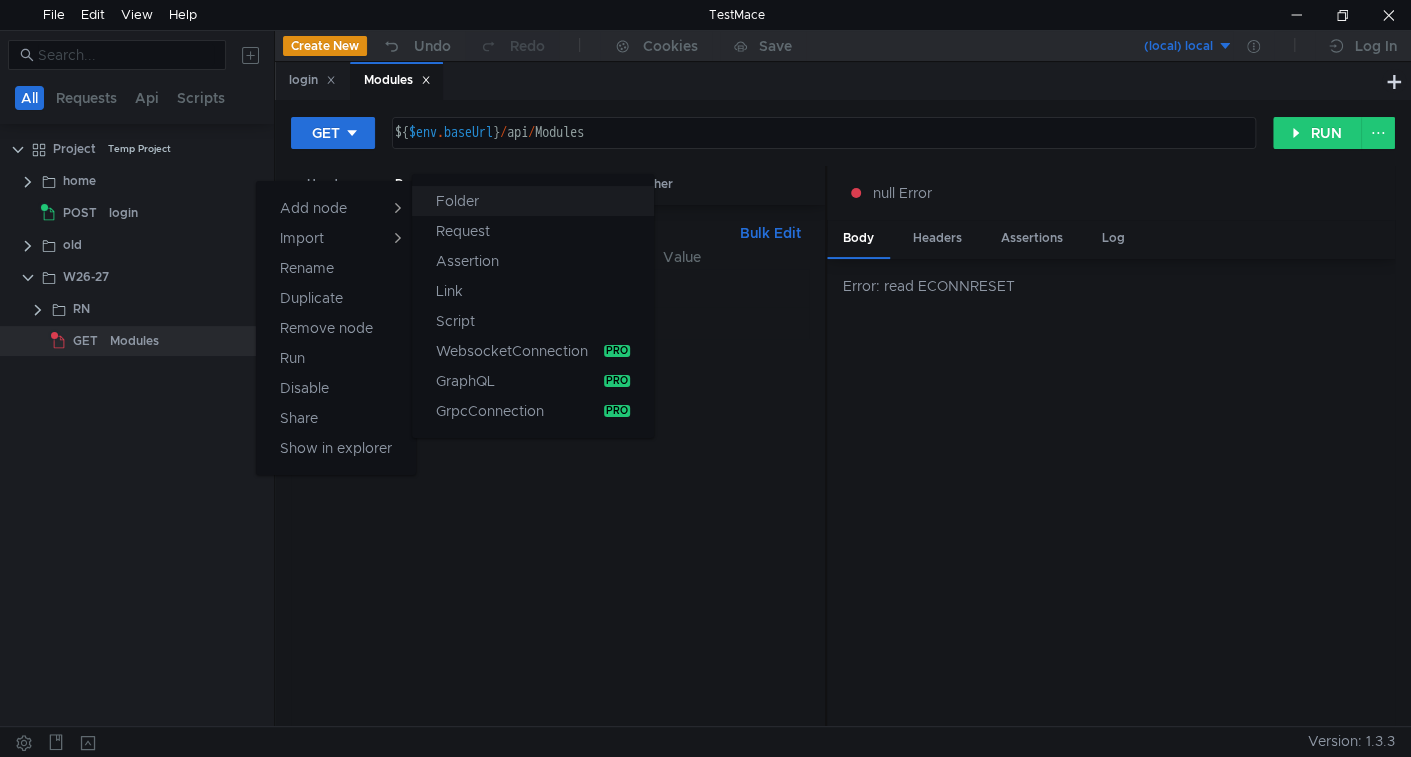 click on "Folder" at bounding box center [457, 201] 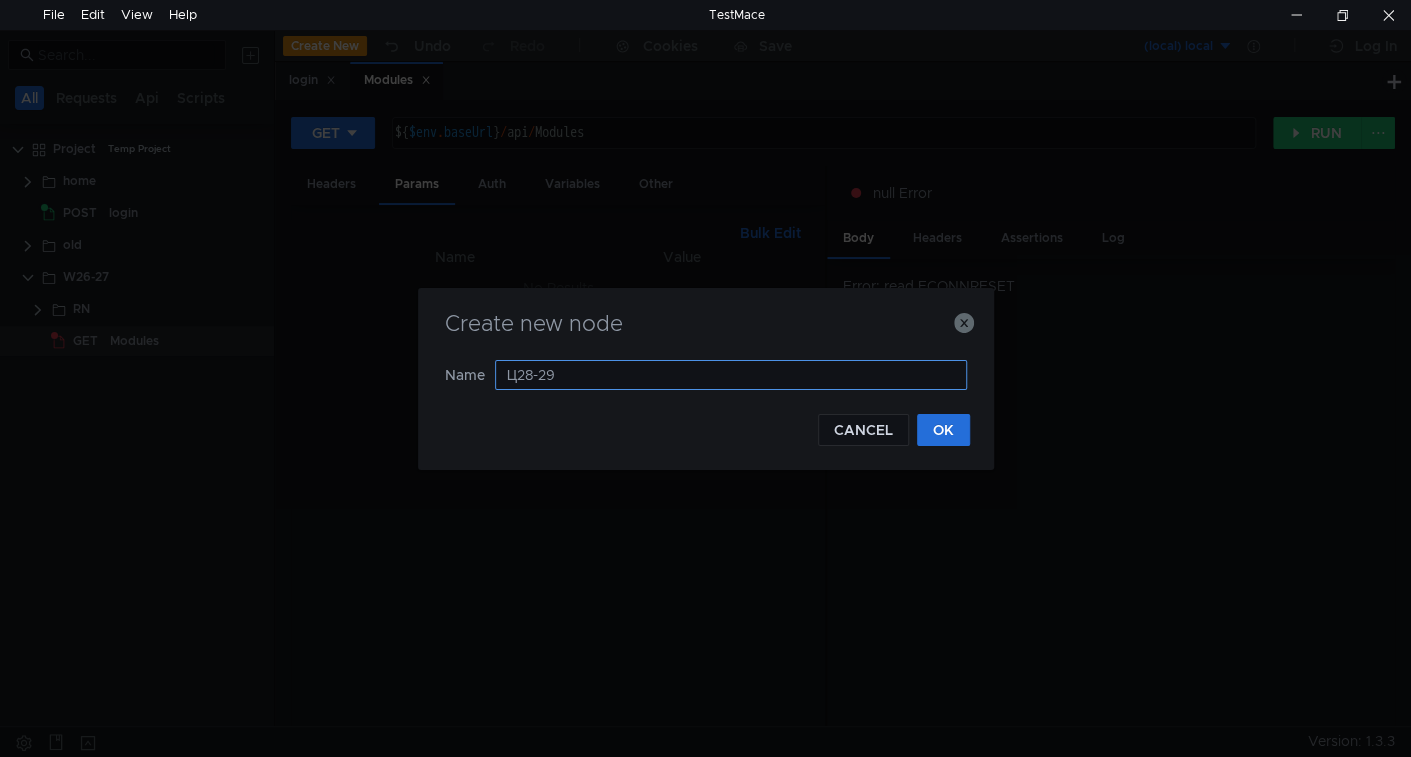 click on "Ц28-29" at bounding box center (731, 375) 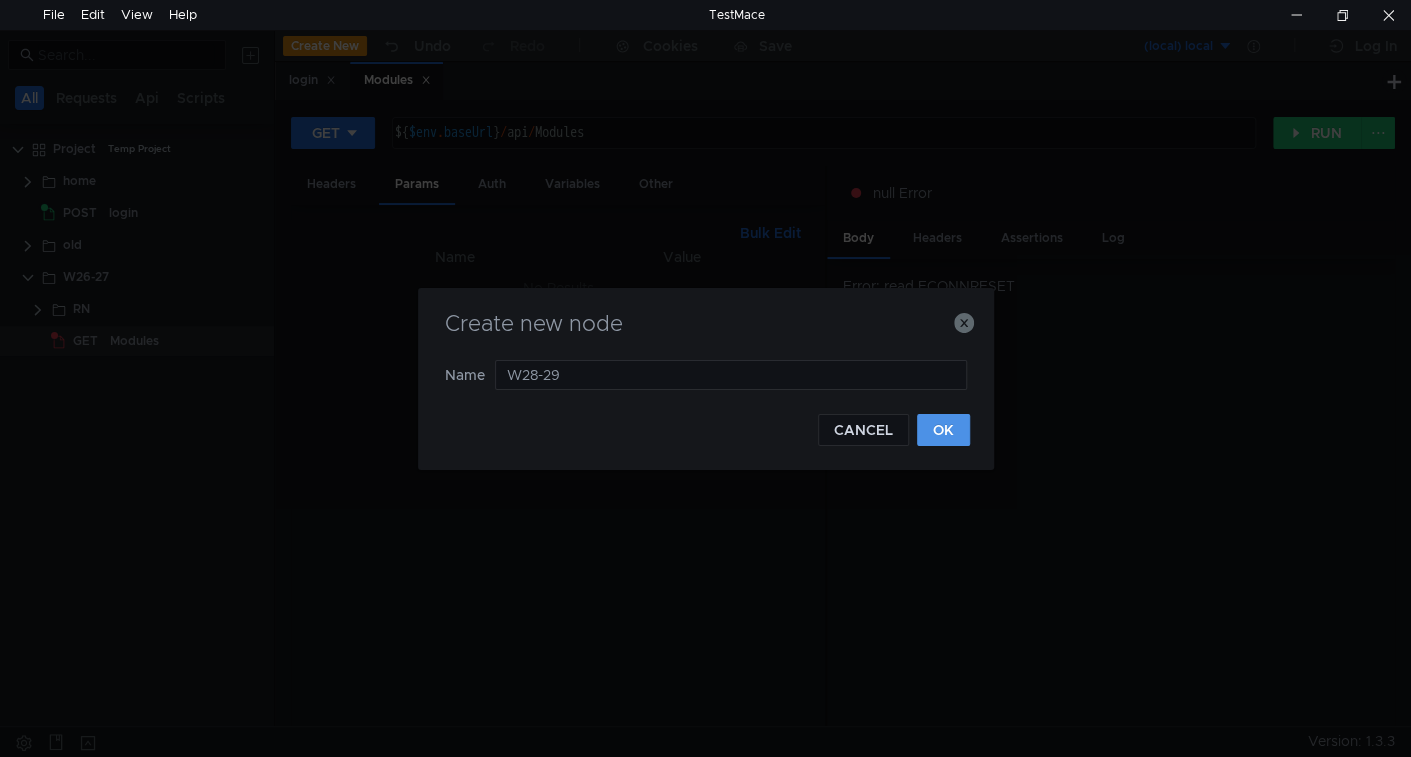 type on "W28-29" 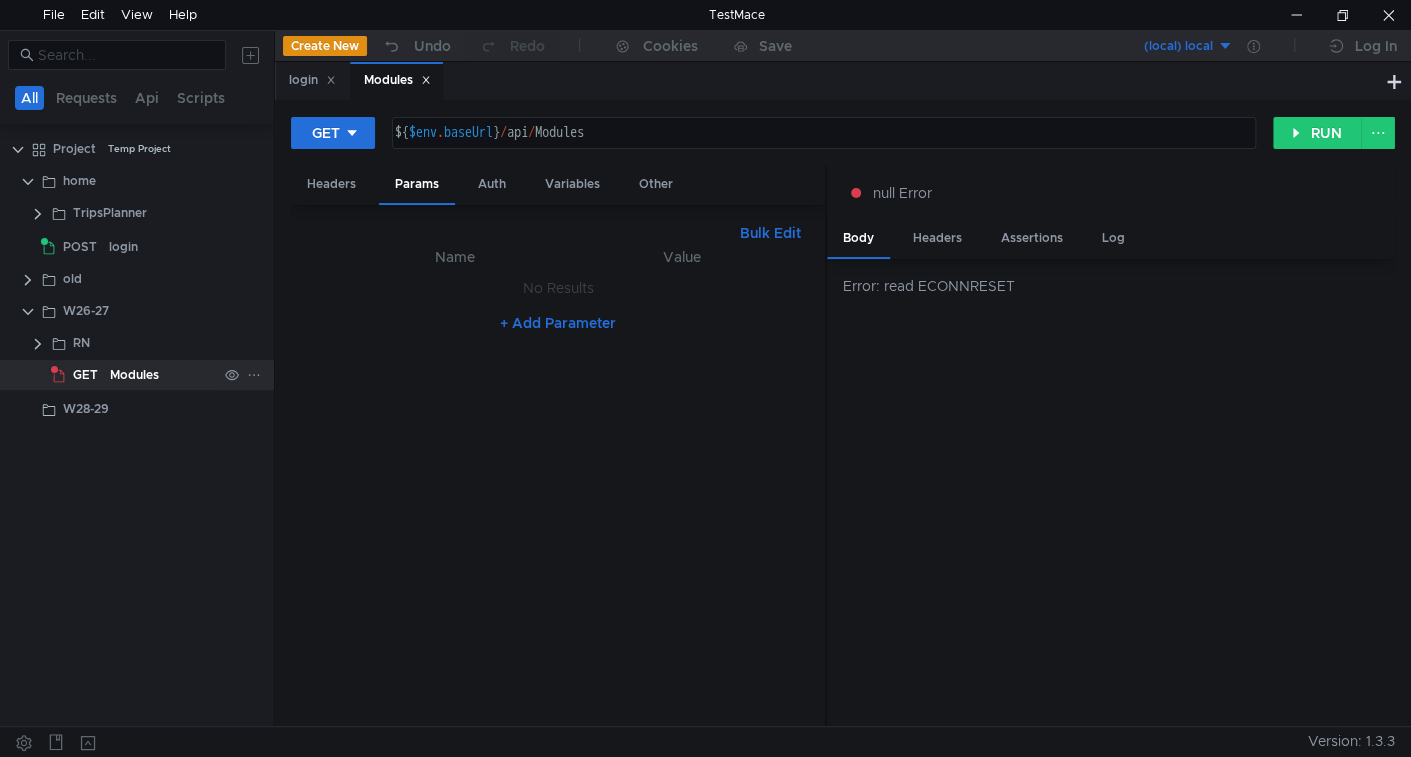 click on "Modules" at bounding box center (134, 375) 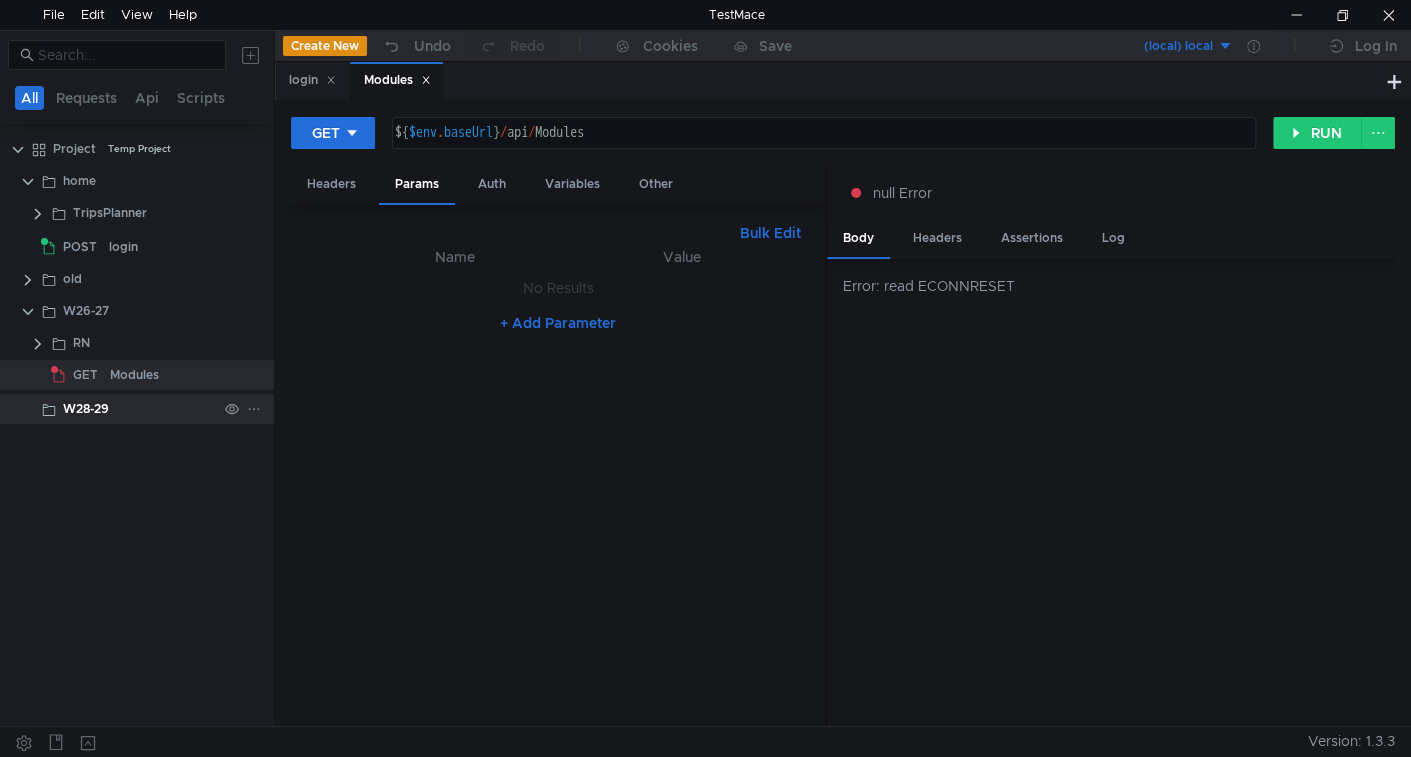click at bounding box center [254, 247] 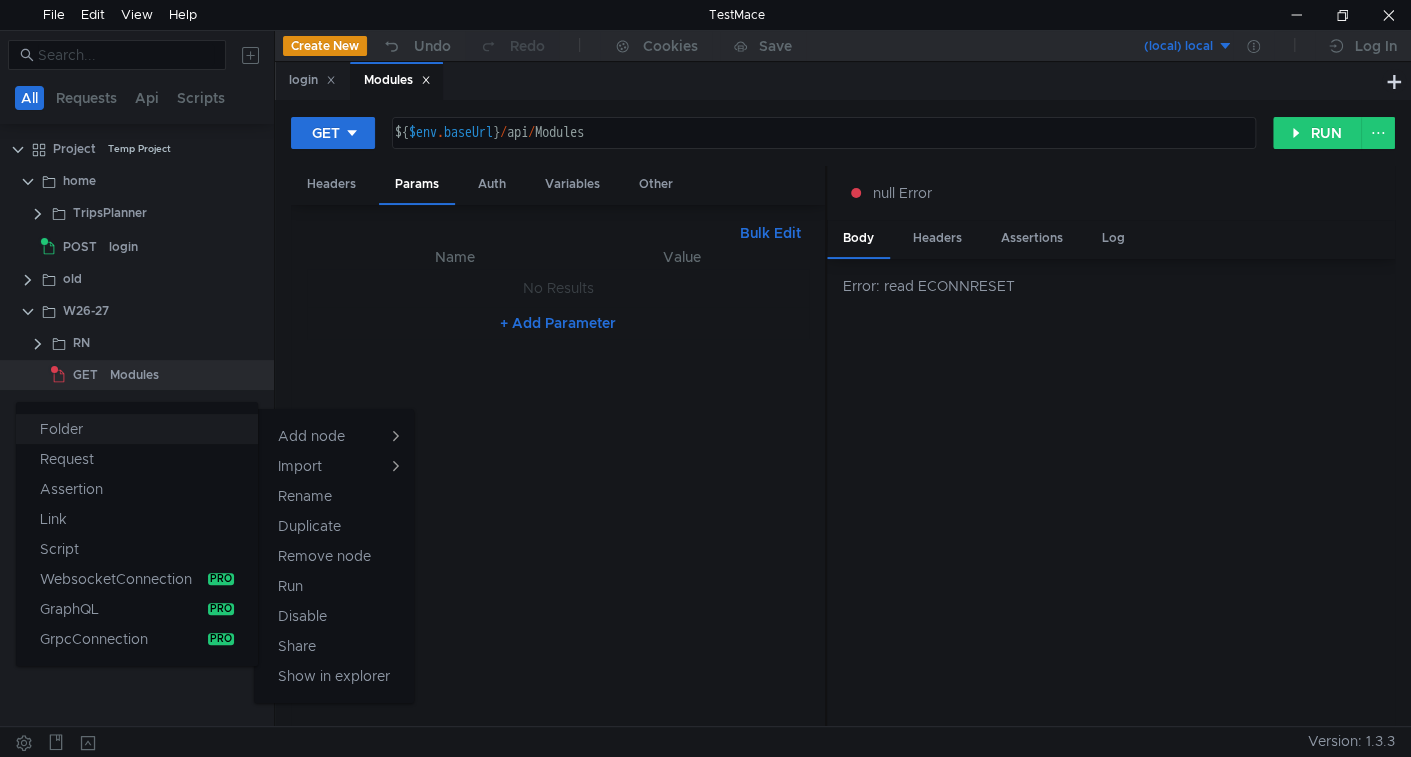 click on "Folder" at bounding box center [137, 429] 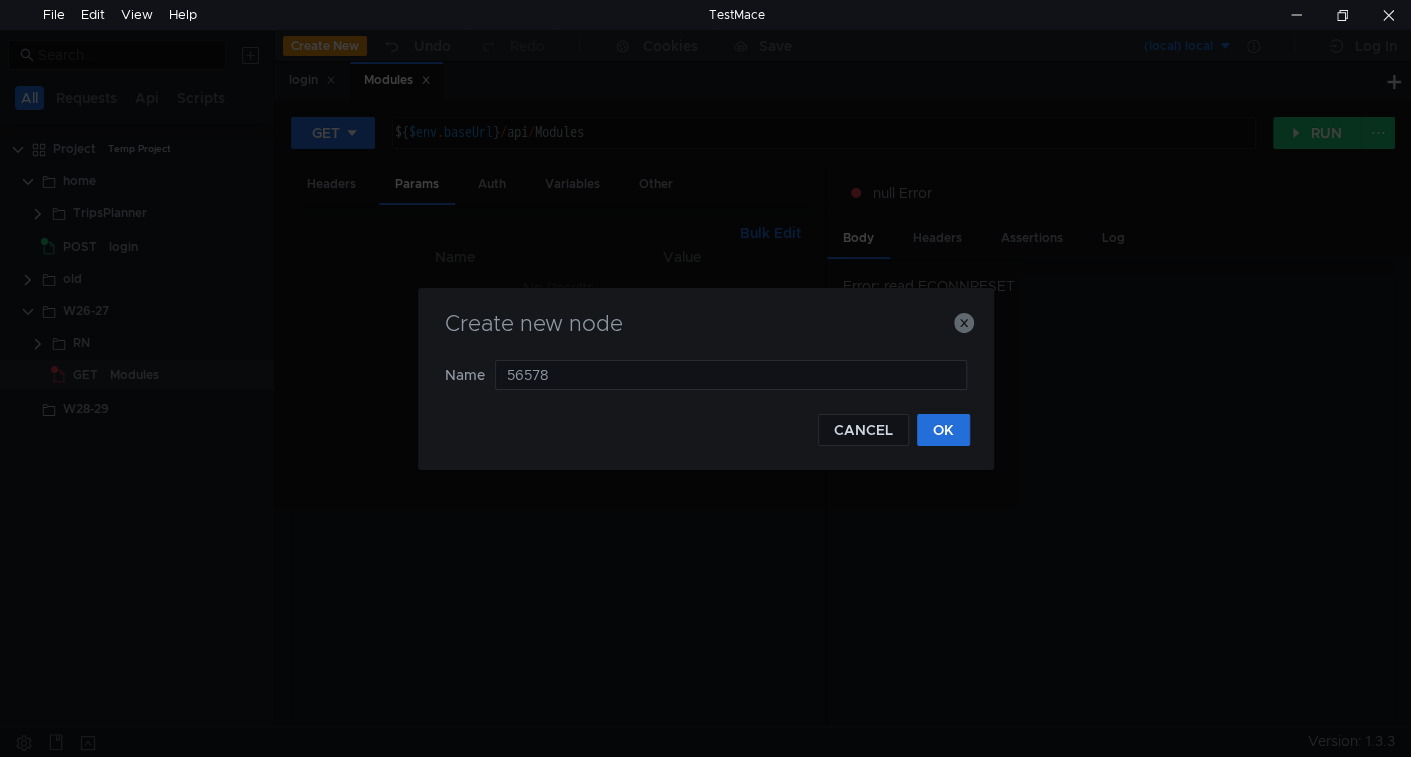 type on "56578" 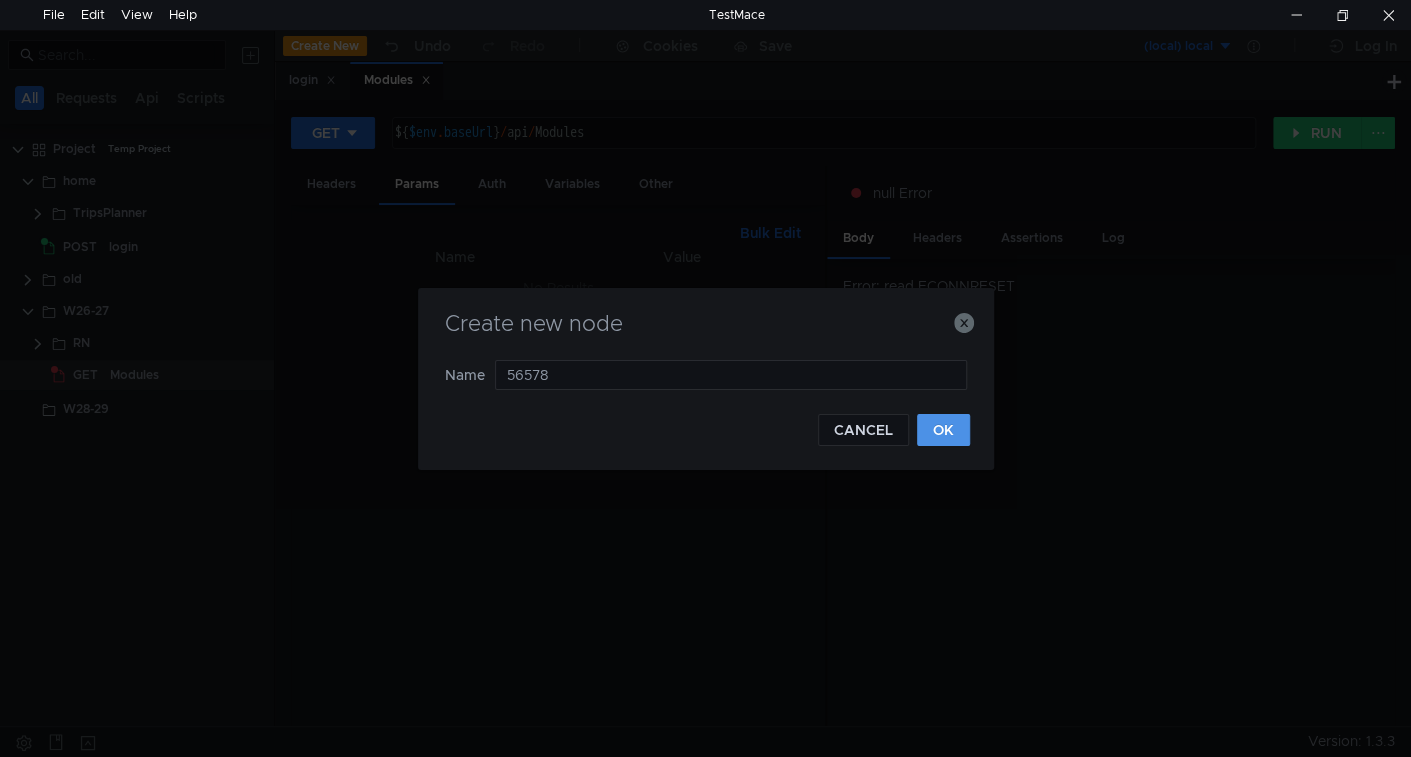 click on "OK" at bounding box center [943, 430] 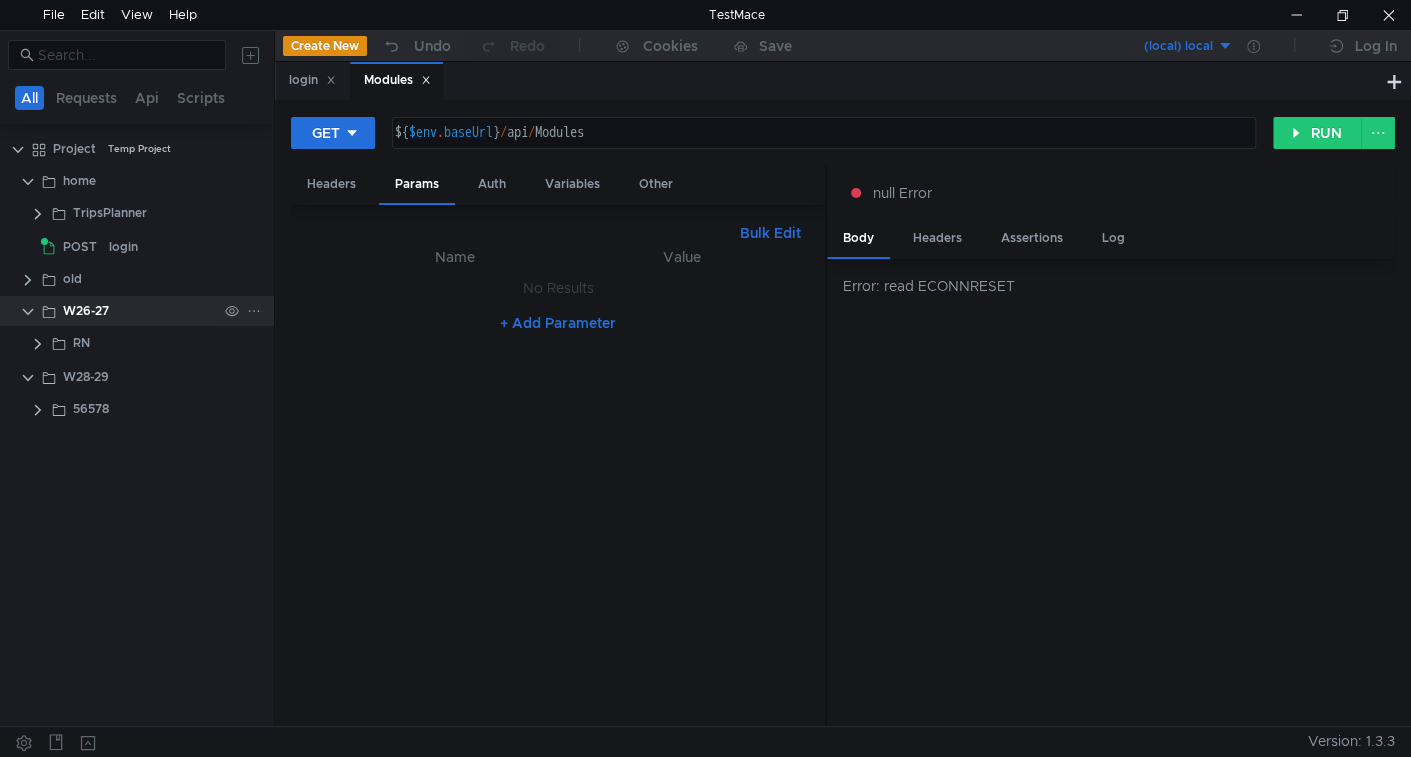 click at bounding box center (28, 182) 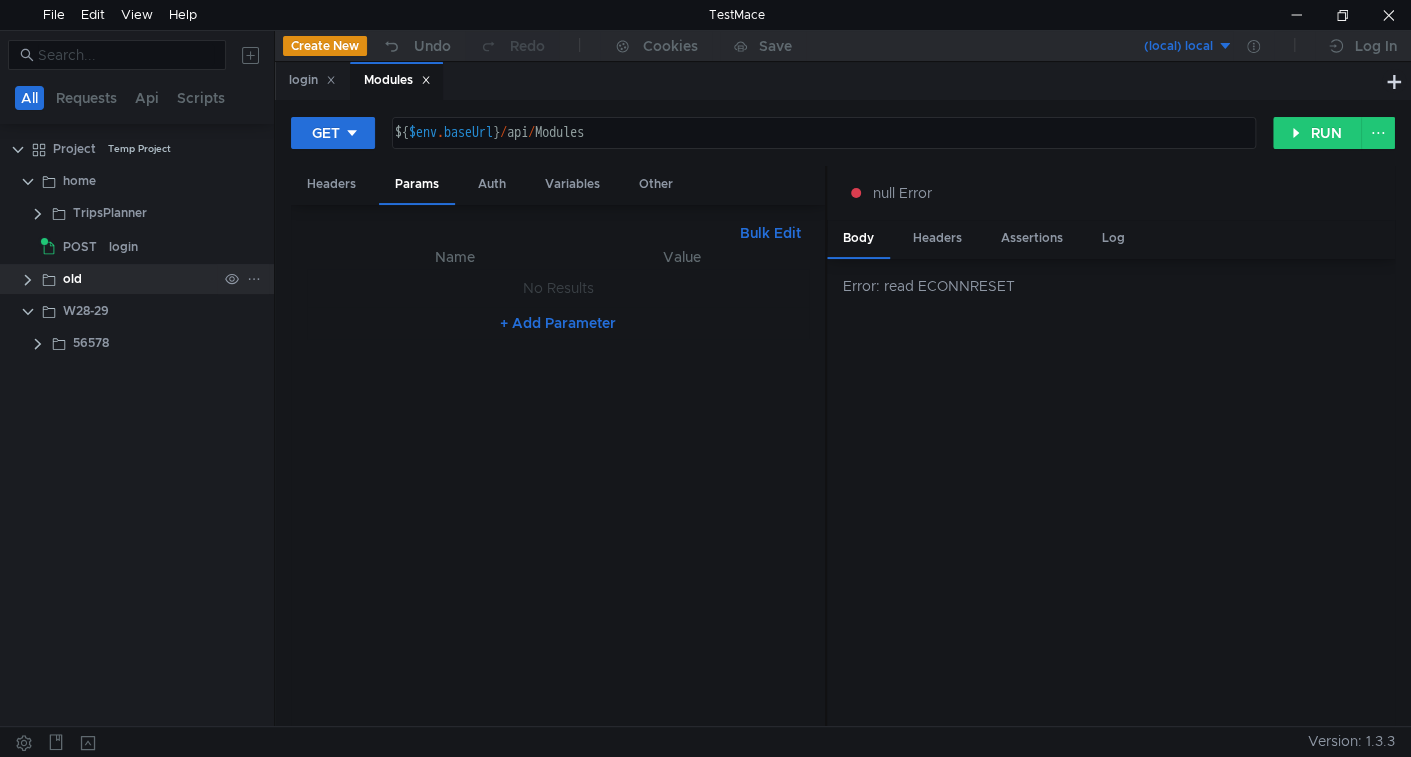 click at bounding box center (28, 280) 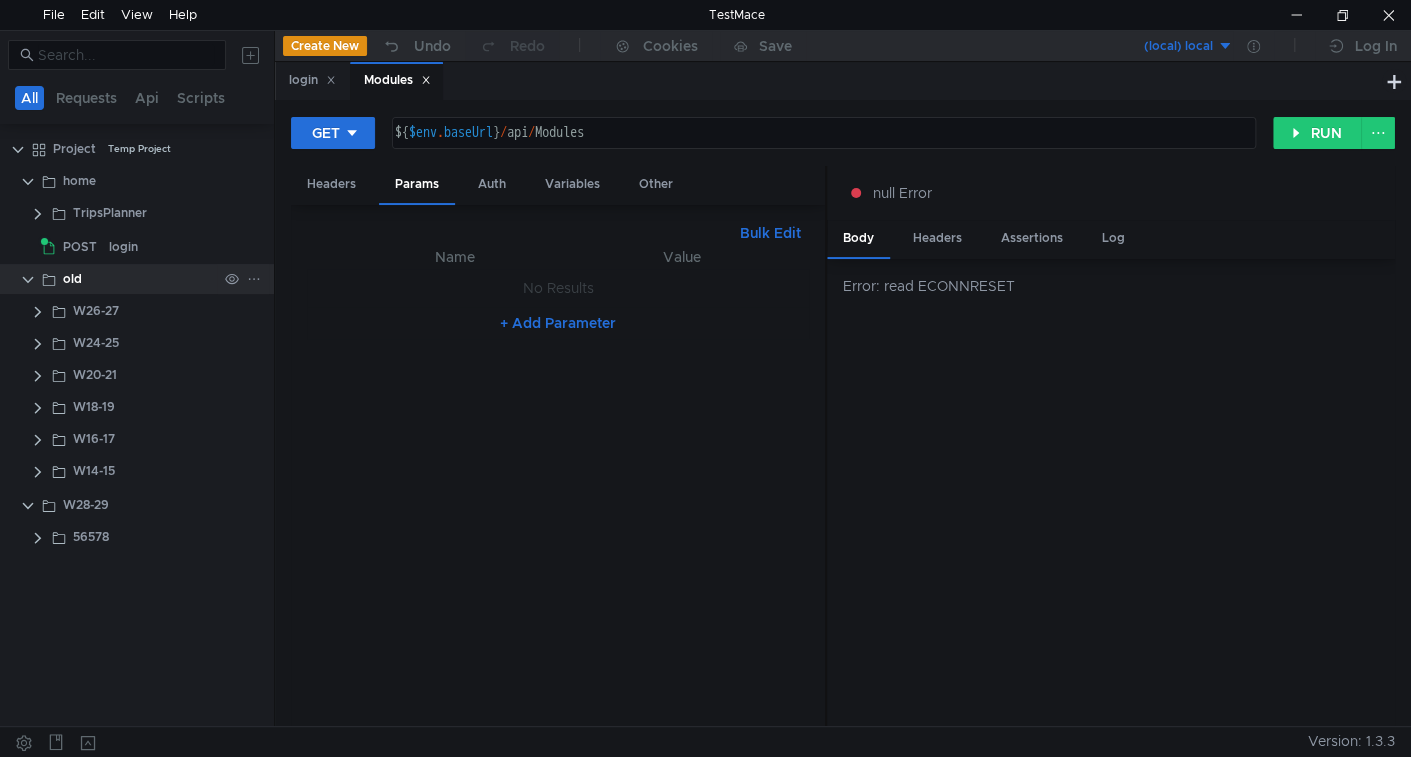 click at bounding box center (28, 182) 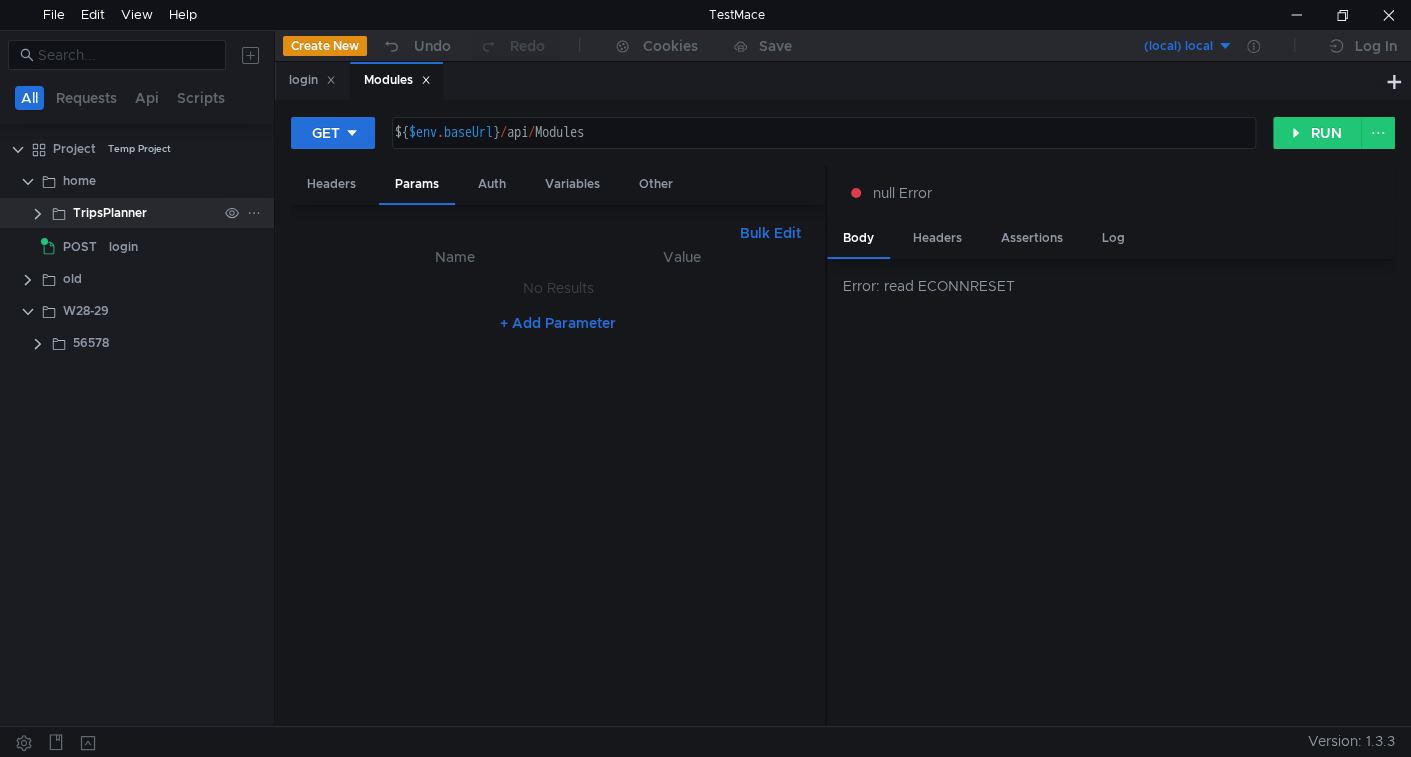 click at bounding box center (38, 214) 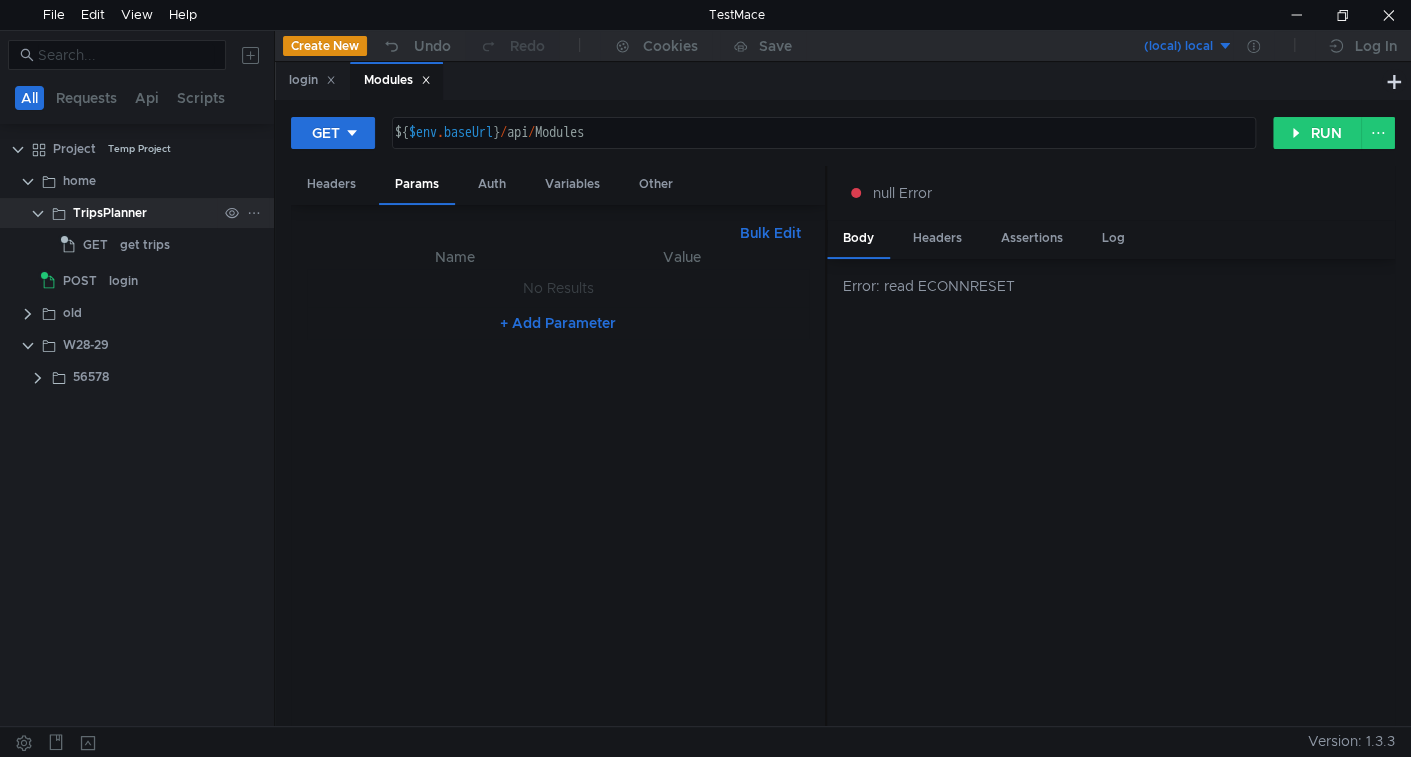 click at bounding box center (38, 214) 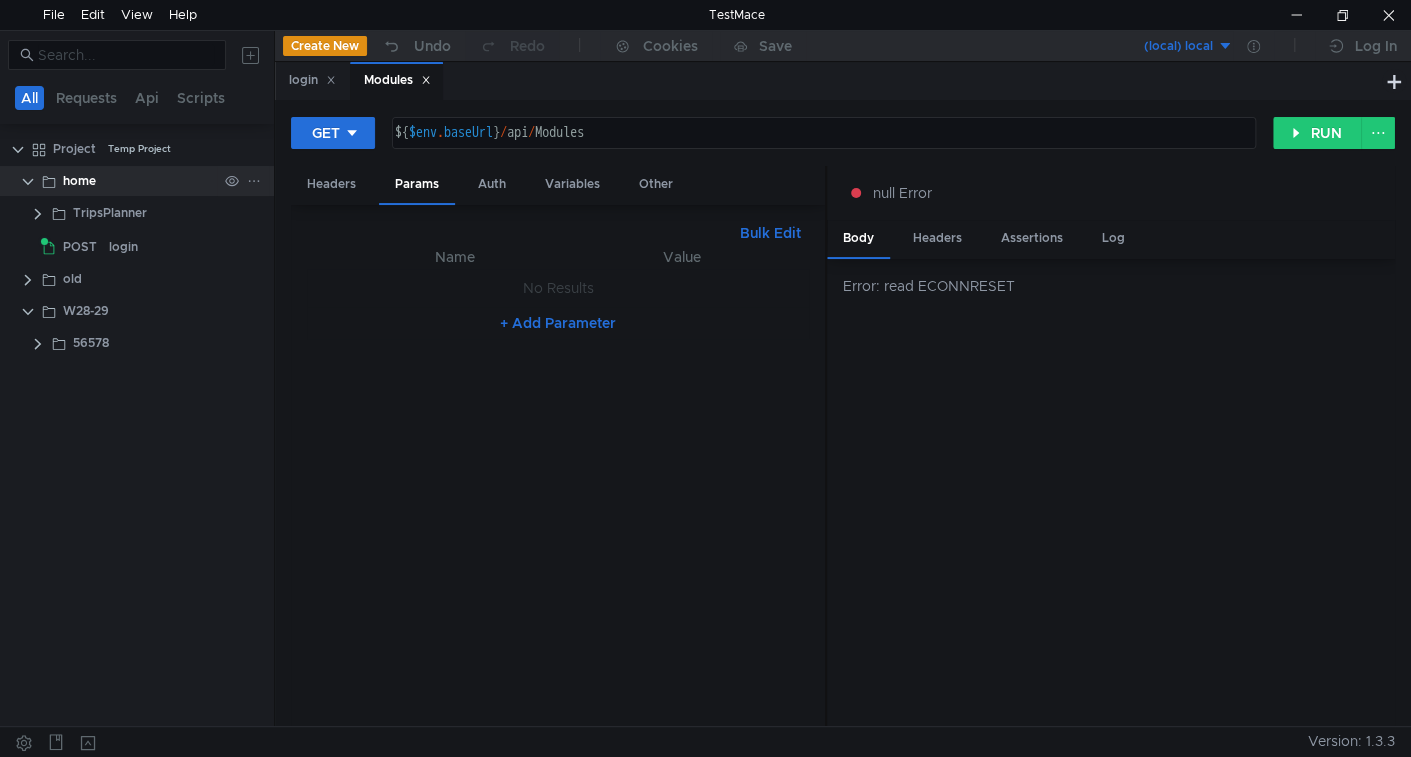 click at bounding box center [28, 181] 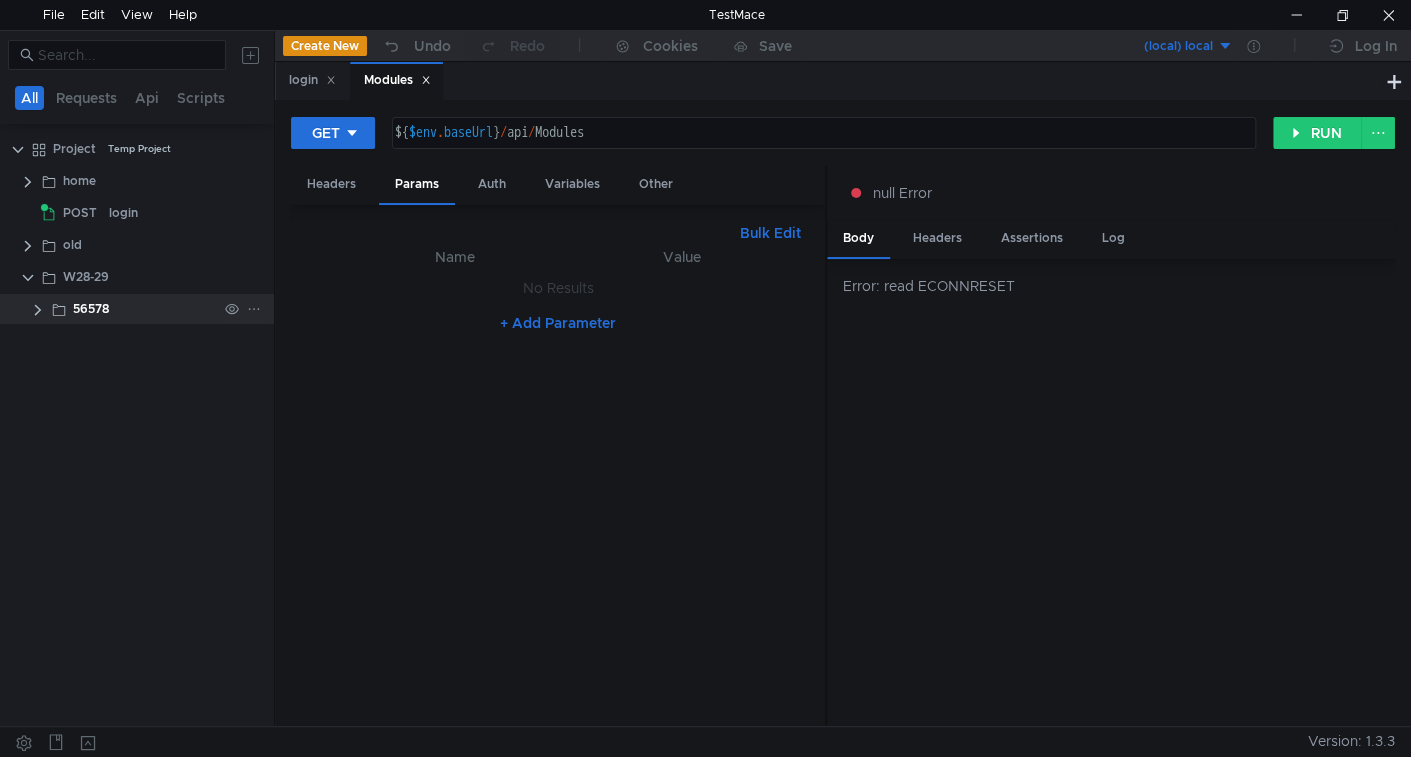 click at bounding box center (38, 310) 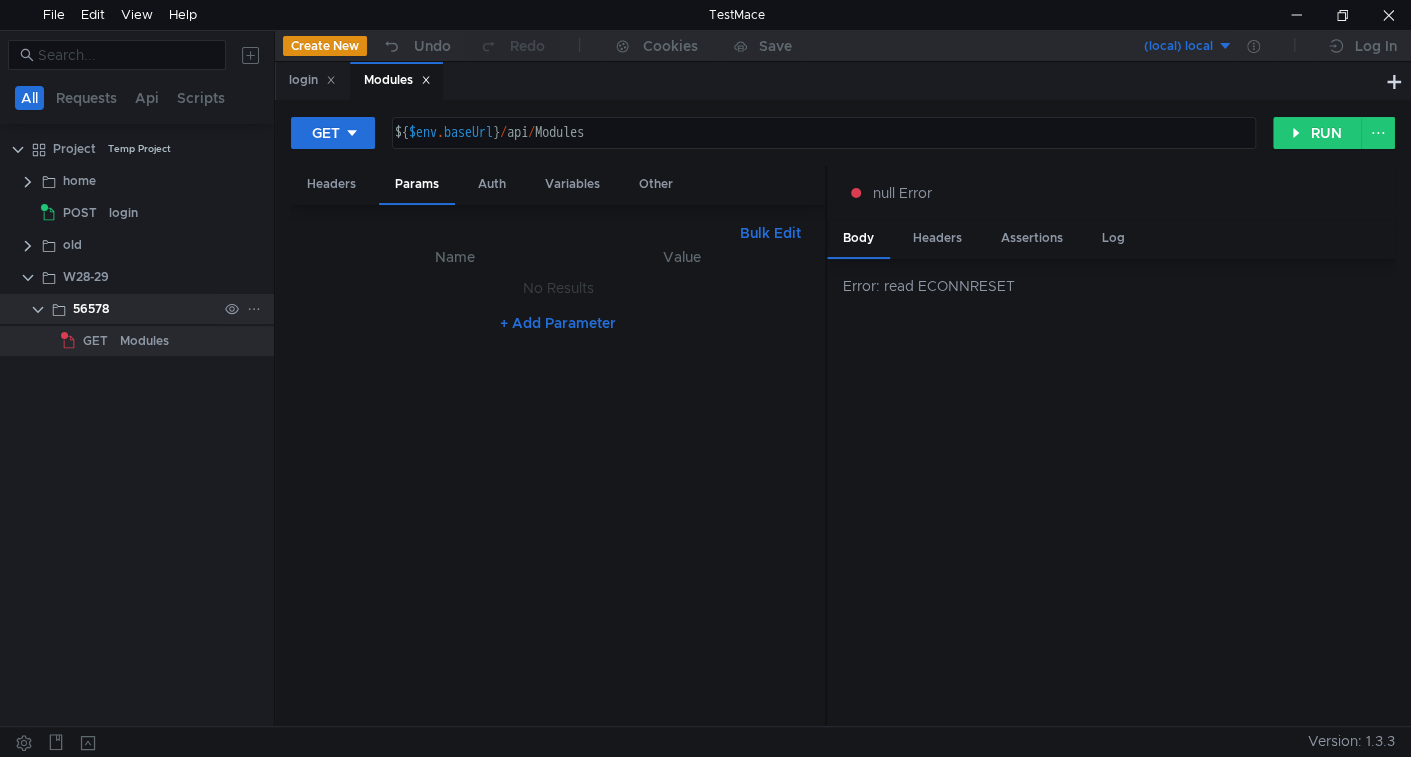 click at bounding box center (38, 310) 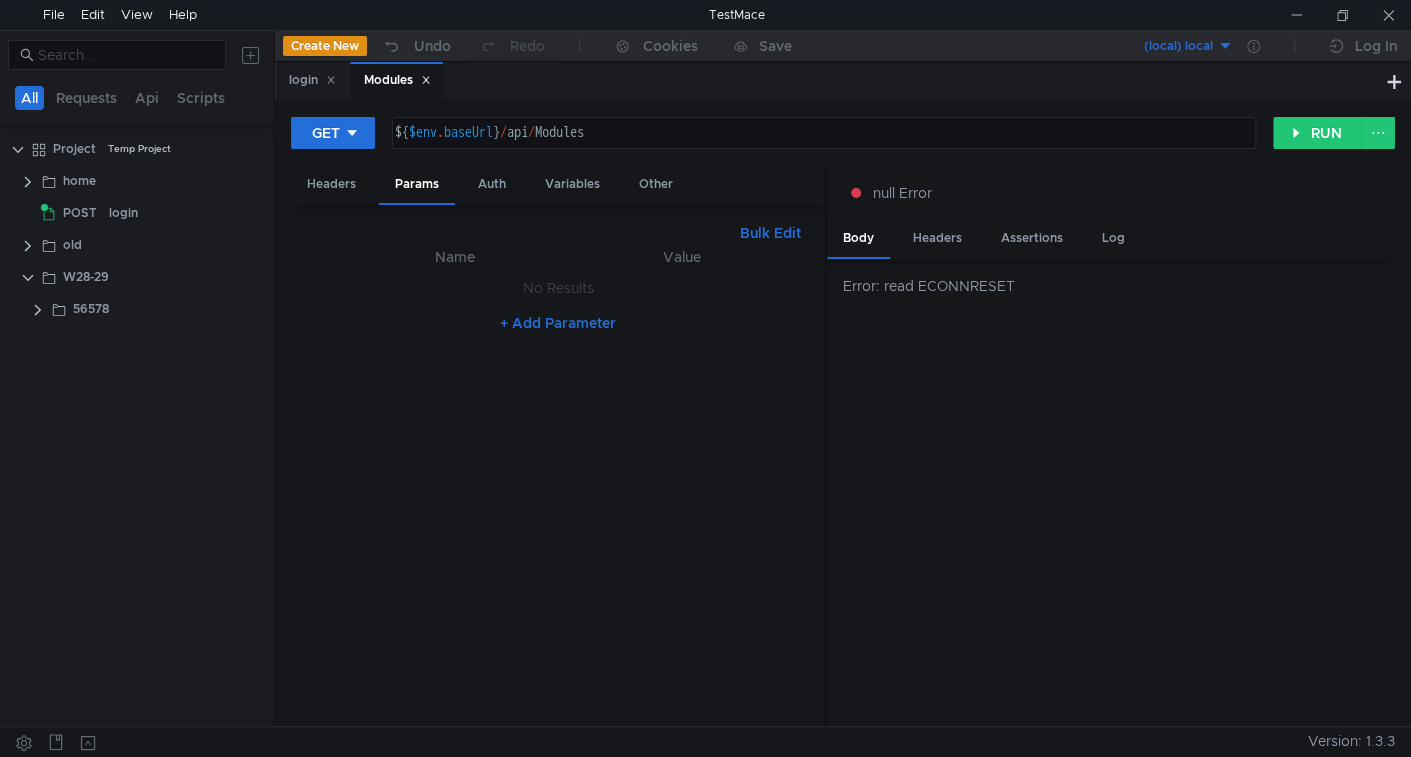 scroll, scrollTop: 0, scrollLeft: 0, axis: both 